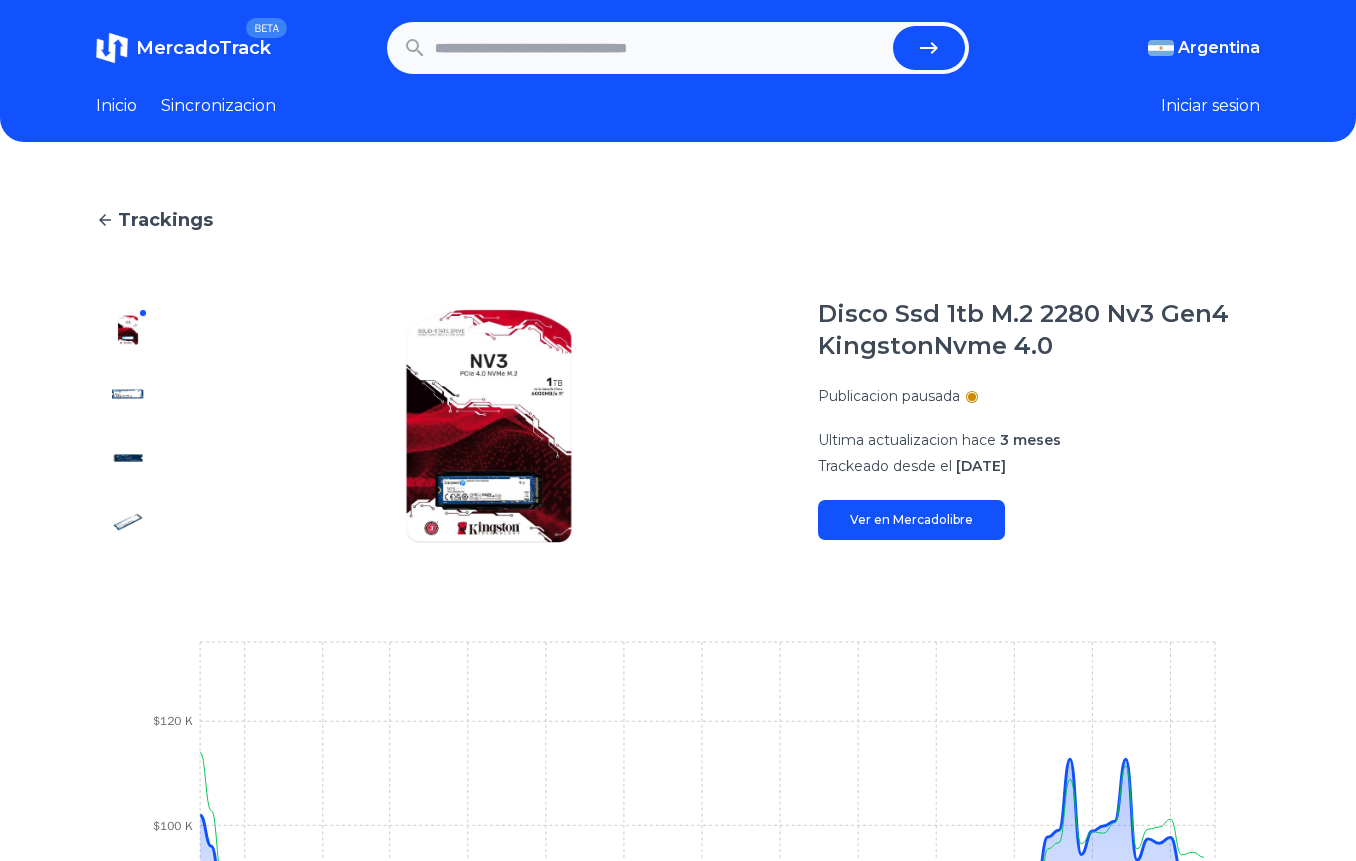 scroll, scrollTop: 1, scrollLeft: 0, axis: vertical 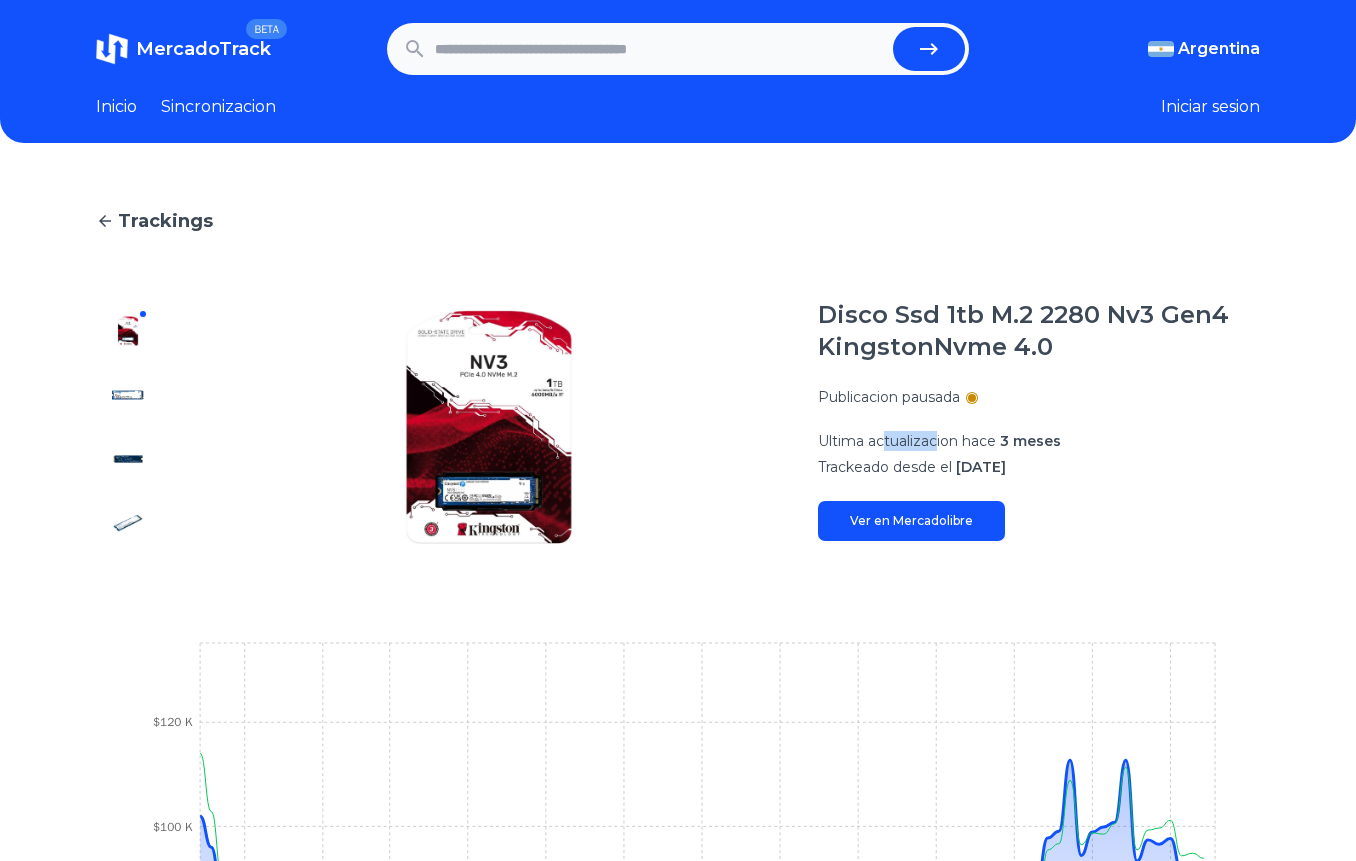 drag, startPoint x: 891, startPoint y: 433, endPoint x: 989, endPoint y: 448, distance: 99.14131 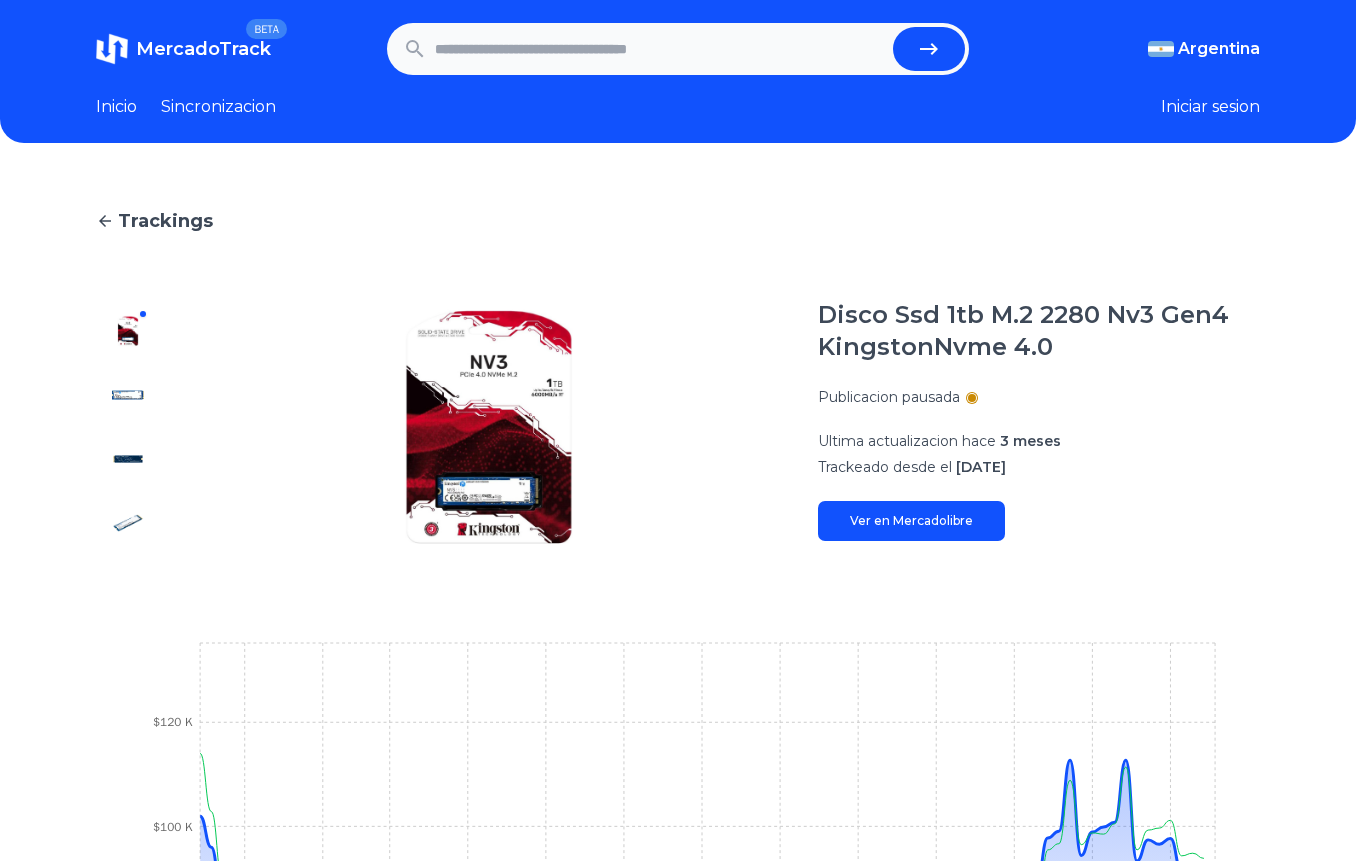 click at bounding box center [660, 49] 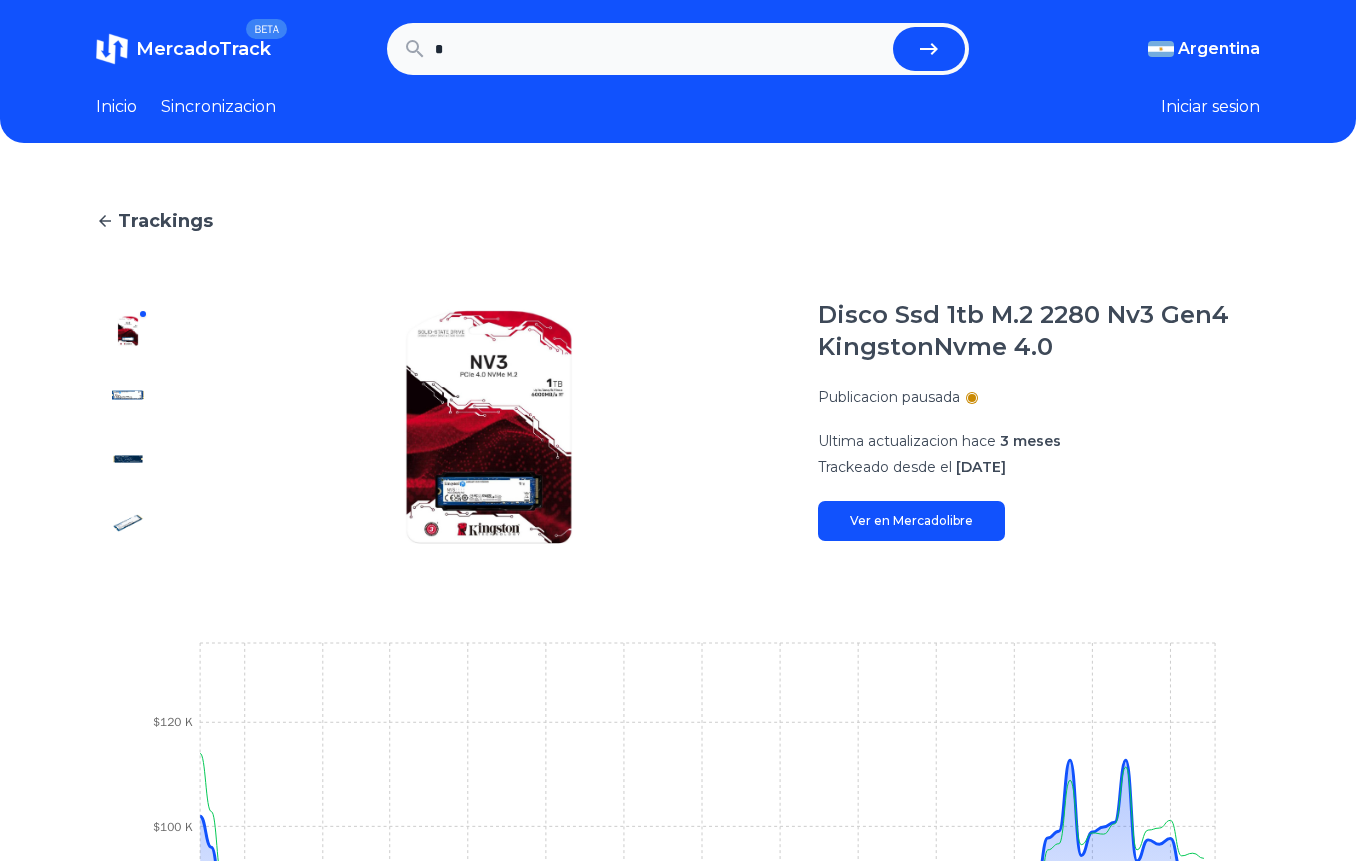 click on "*" at bounding box center (660, 49) 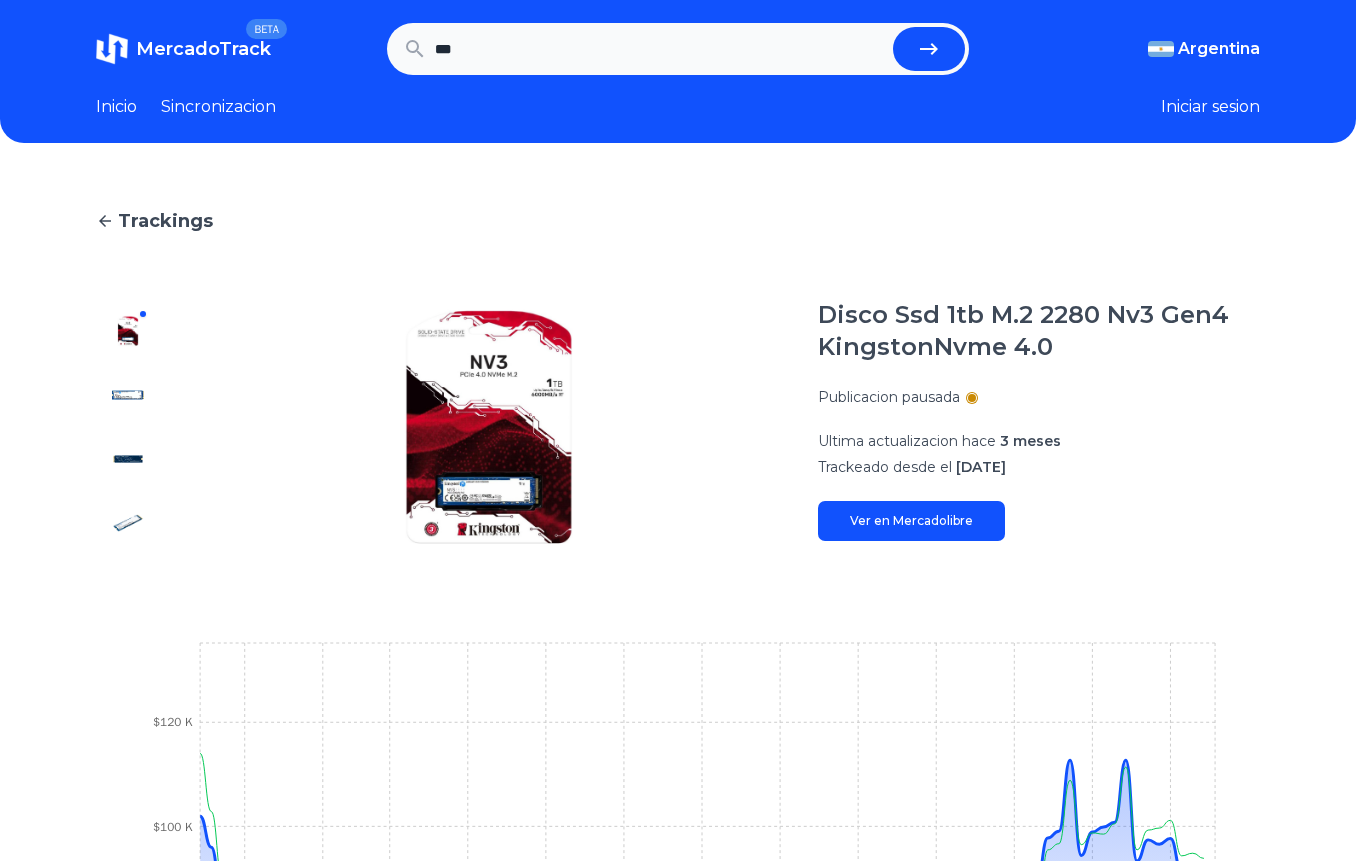type on "***" 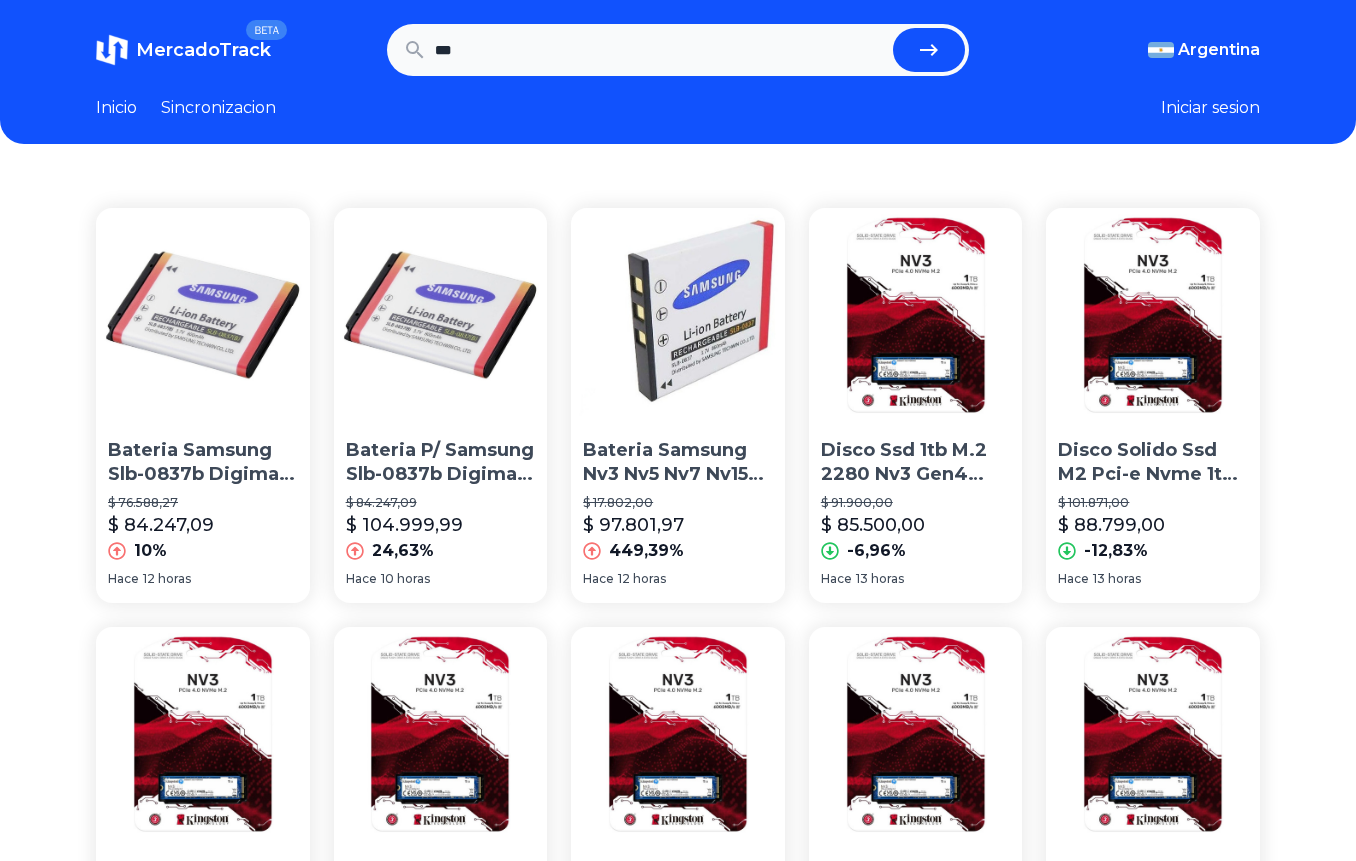 scroll, scrollTop: 0, scrollLeft: 0, axis: both 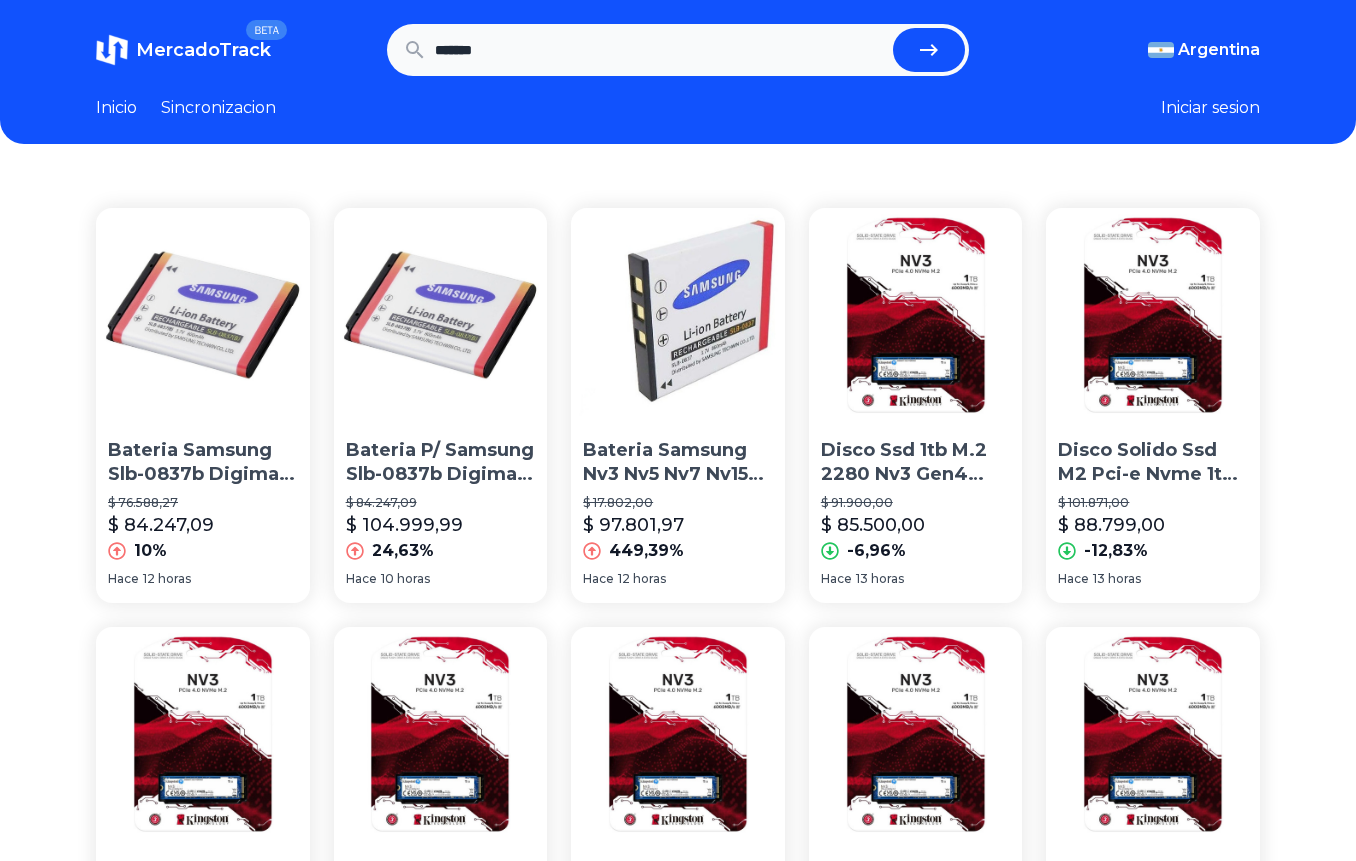 type on "*******" 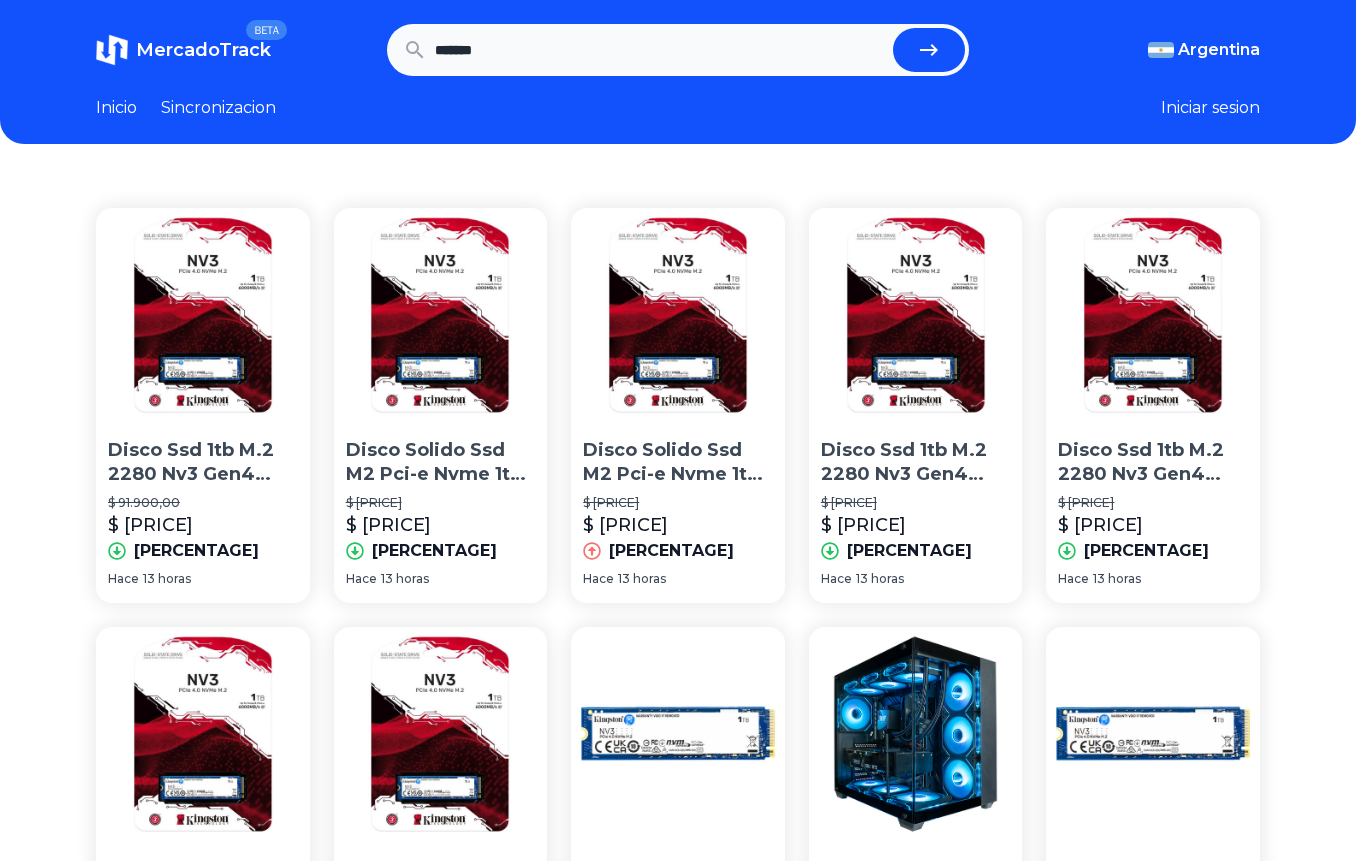 scroll, scrollTop: 0, scrollLeft: 0, axis: both 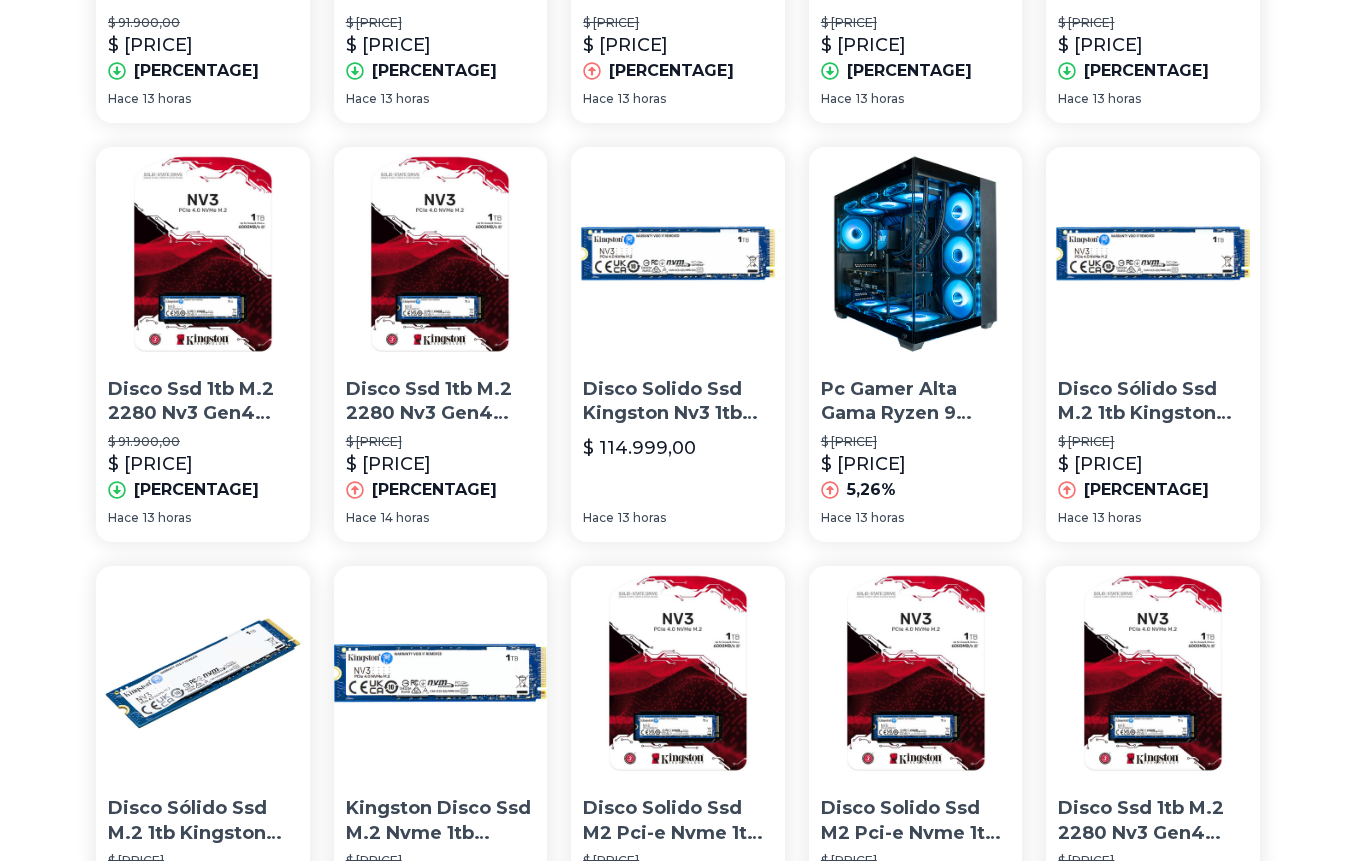 click on "Disco Ssd 1tb M.2 2280 Nv3 Gen4 Kingstonnvme 4.0" at bounding box center (203, 402) 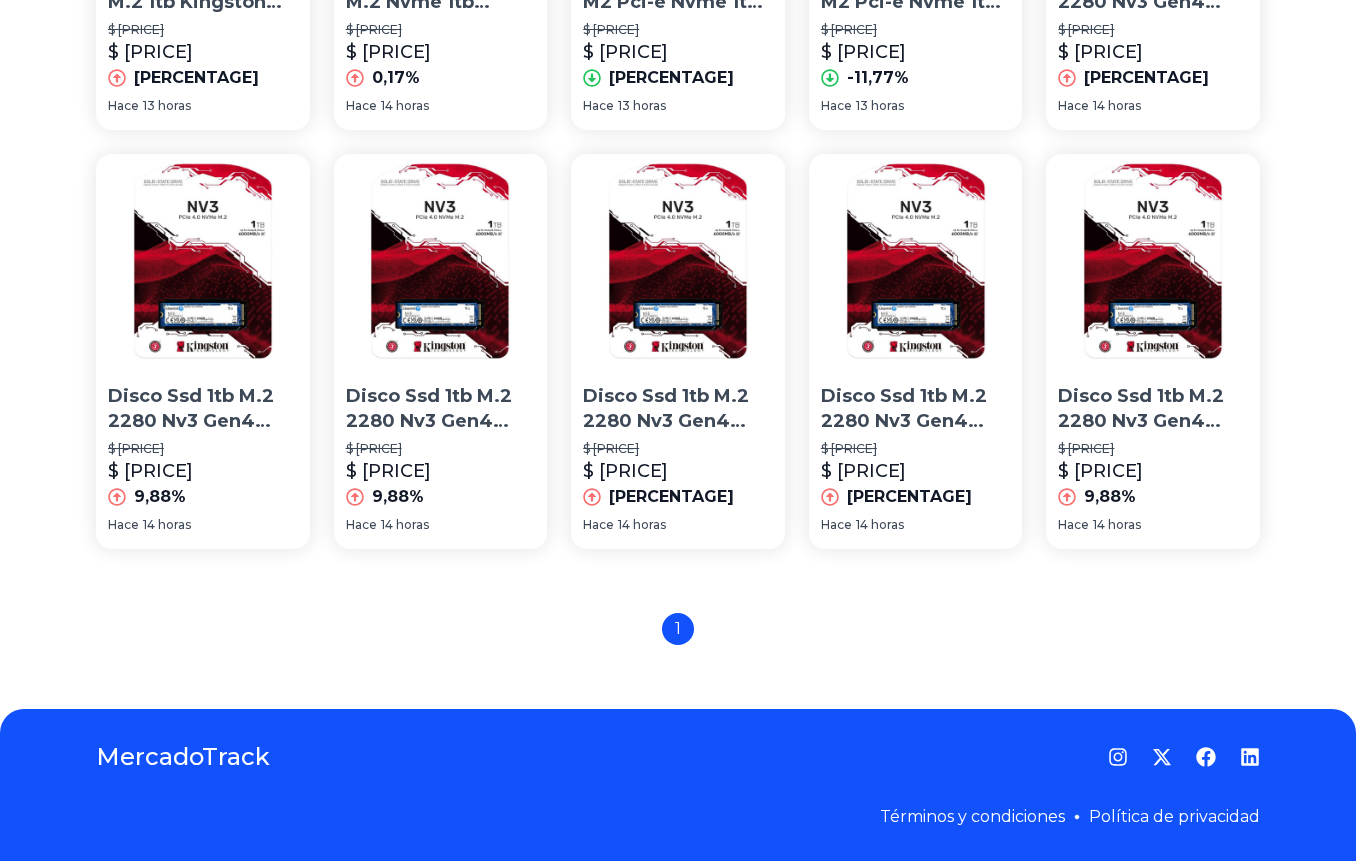 scroll, scrollTop: 1323, scrollLeft: 0, axis: vertical 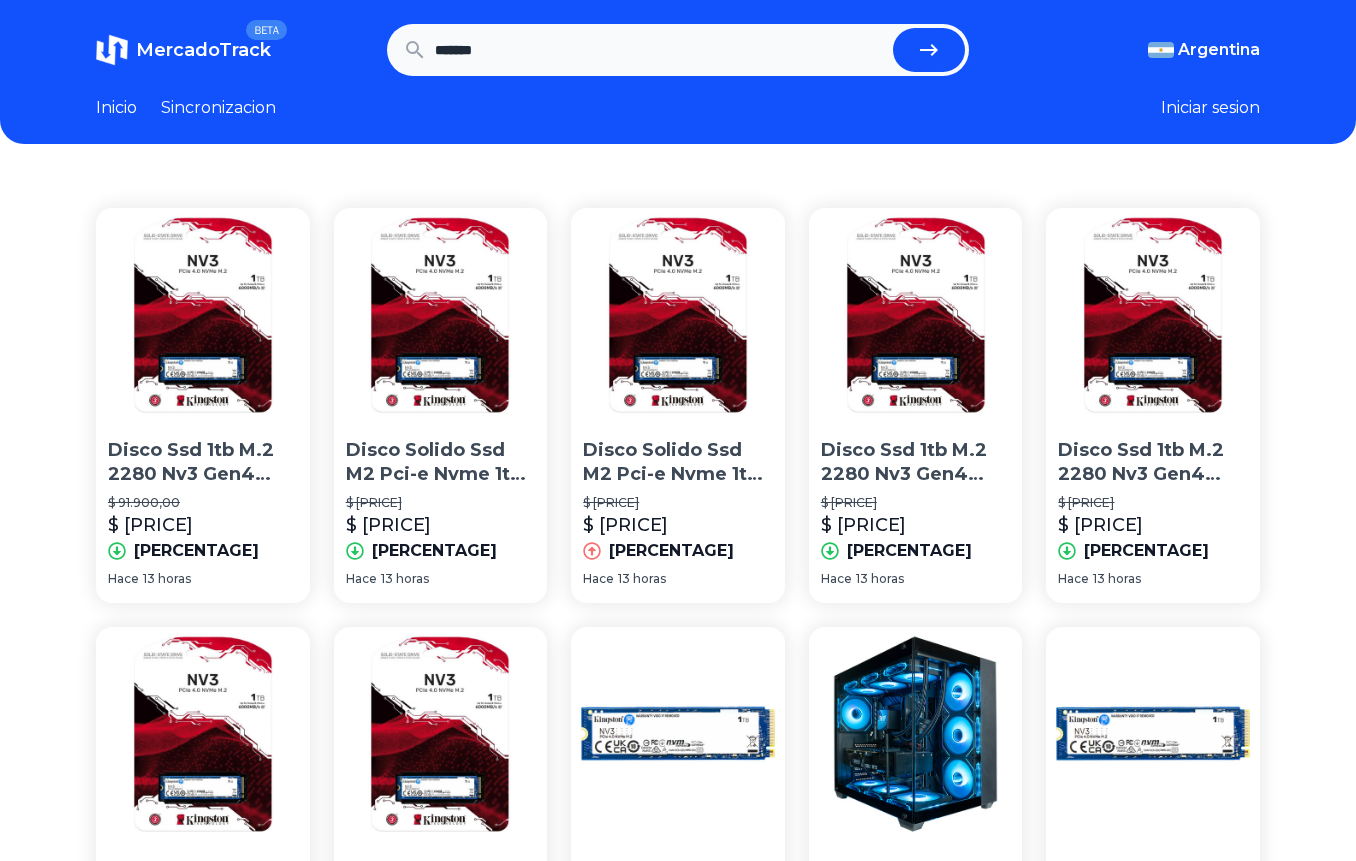click on "Sincronizacion" at bounding box center (218, 108) 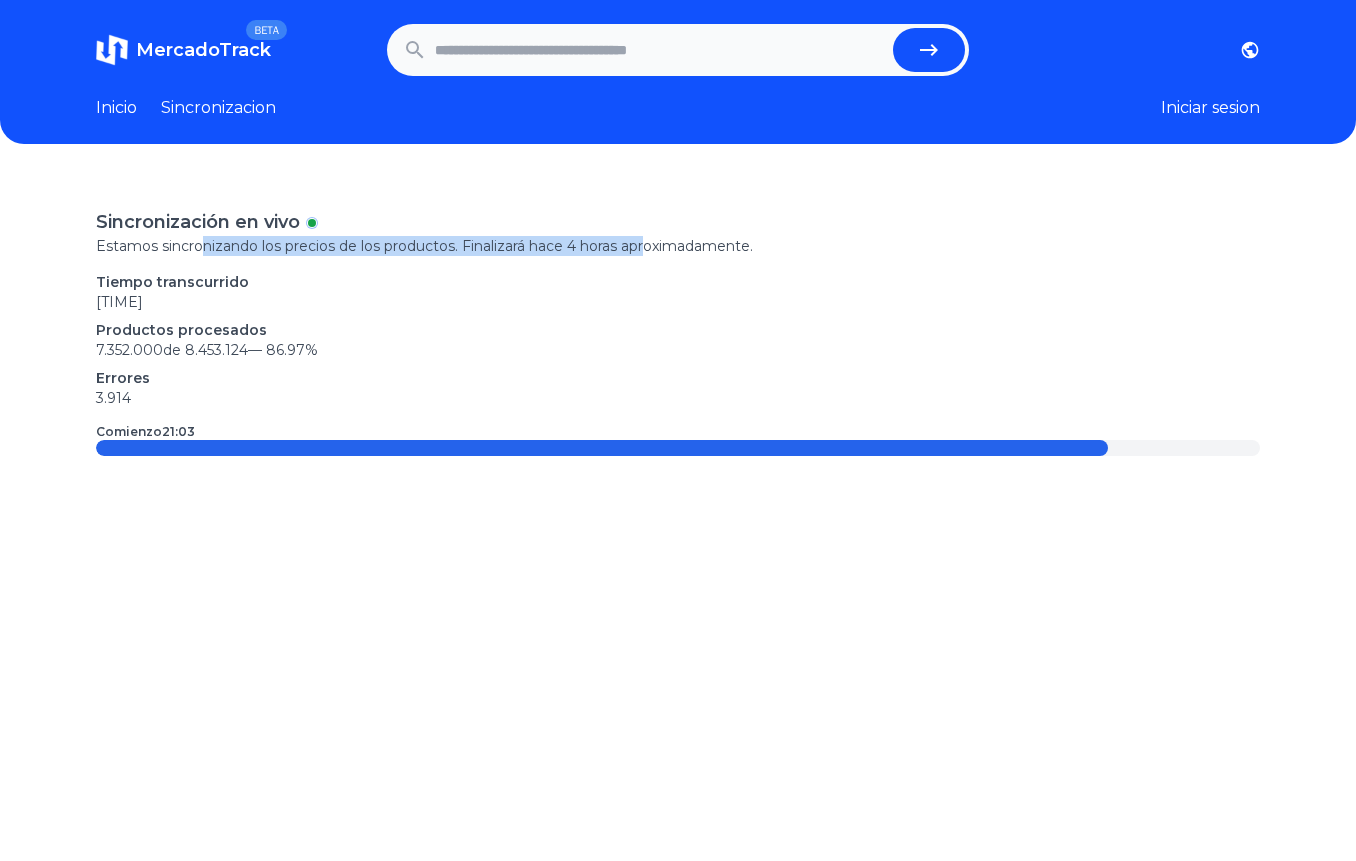 drag, startPoint x: 200, startPoint y: 243, endPoint x: 650, endPoint y: 243, distance: 450 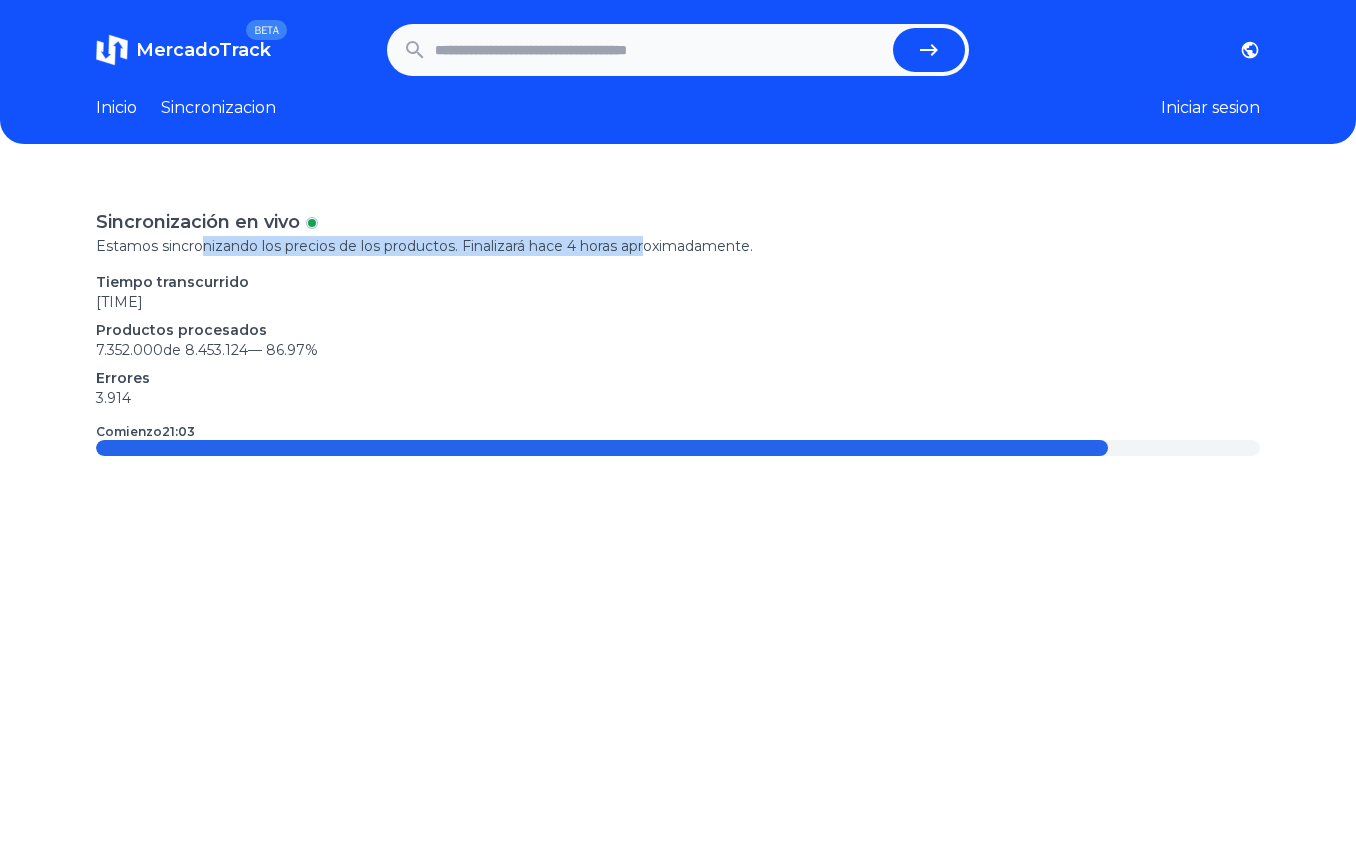 click on "Estamos sincronizando los precios de los productos. Finalizará   hace 4 horas   aproximadamente." at bounding box center (678, 246) 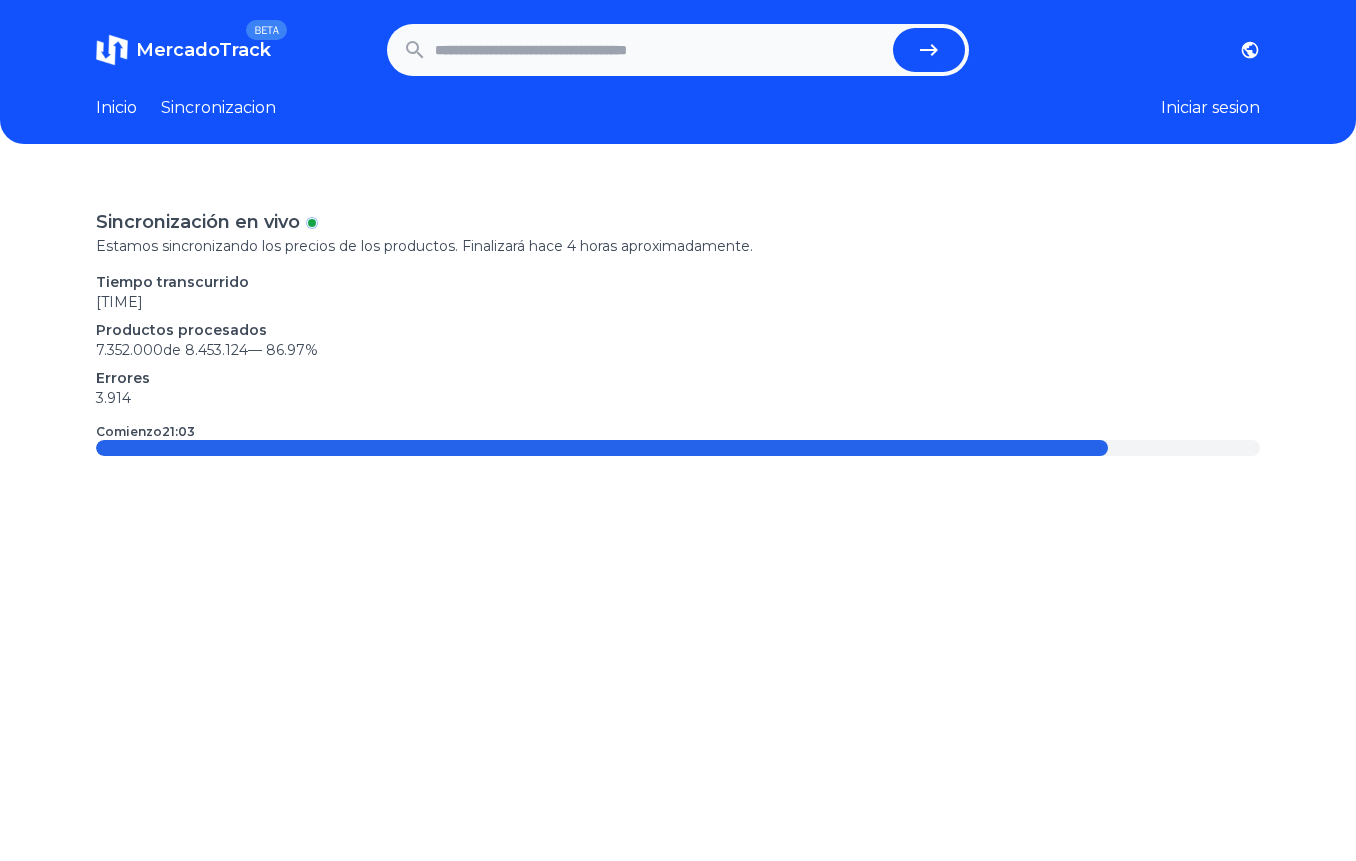 click on "Estamos sincronizando los precios de los productos. Finalizará   hace 4 horas   aproximadamente." at bounding box center [678, 246] 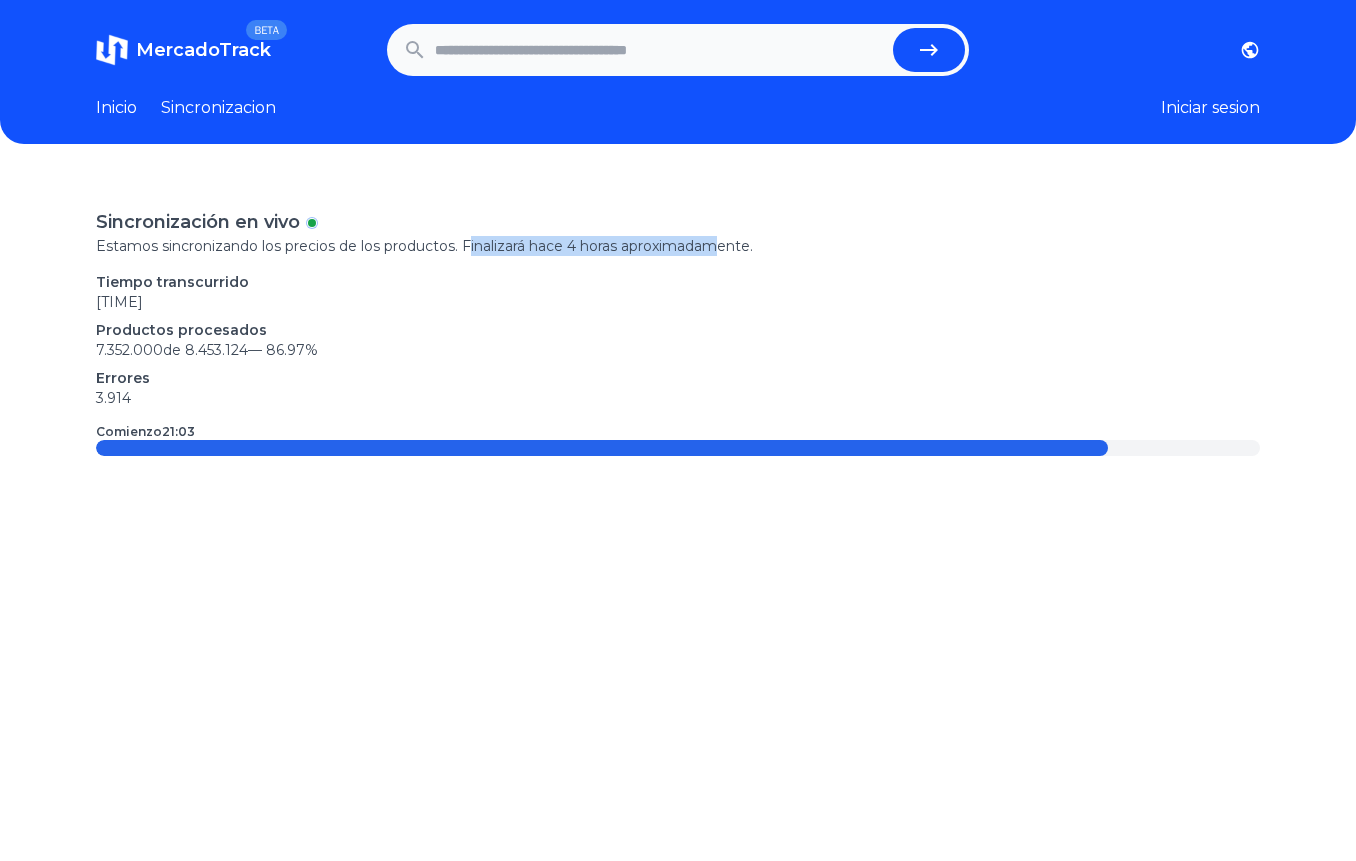 drag, startPoint x: 471, startPoint y: 247, endPoint x: 728, endPoint y: 240, distance: 257.0953 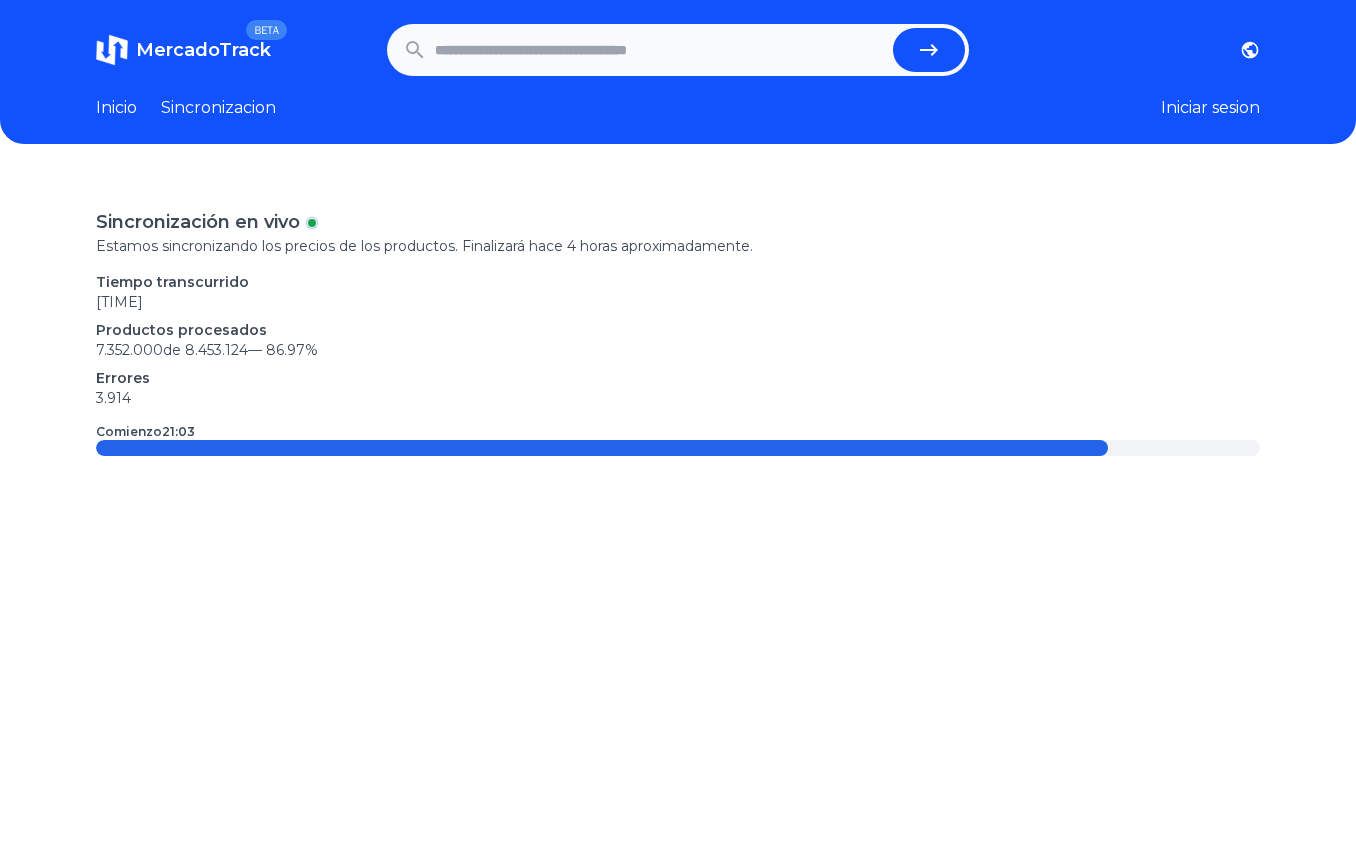 click on "Sincronización en vivo Estamos sincronizando los precios de los productos. Finalizará   hace 4 horas   aproximadamente. Tiempo transcurrido 17:10:11 Productos procesados 7.352.000  de   8.453.124  —   86.97 % Errores 3.914 Comienzo  21:03" at bounding box center (678, 606) 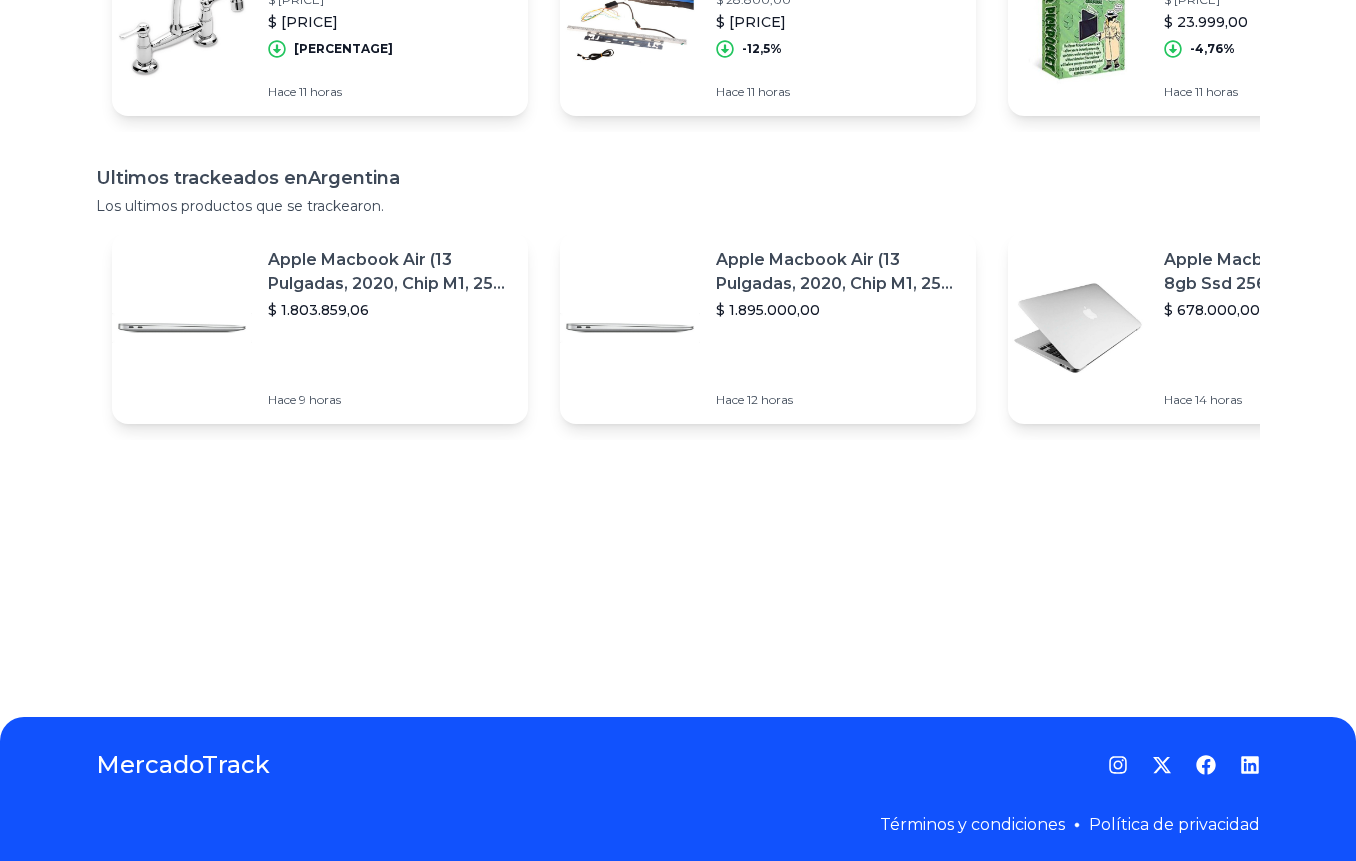 scroll, scrollTop: 0, scrollLeft: 0, axis: both 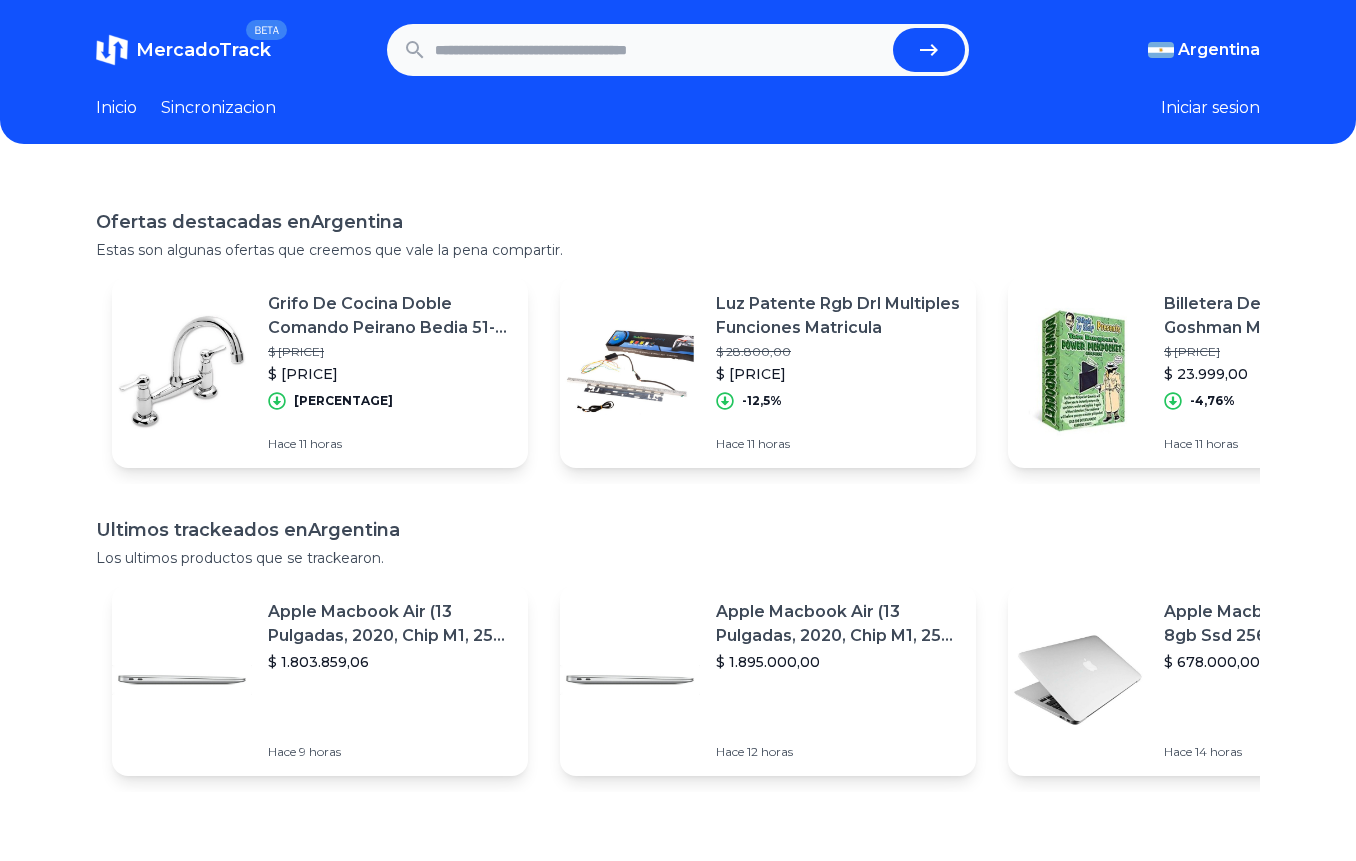 click on "BETA" at bounding box center (266, 30) 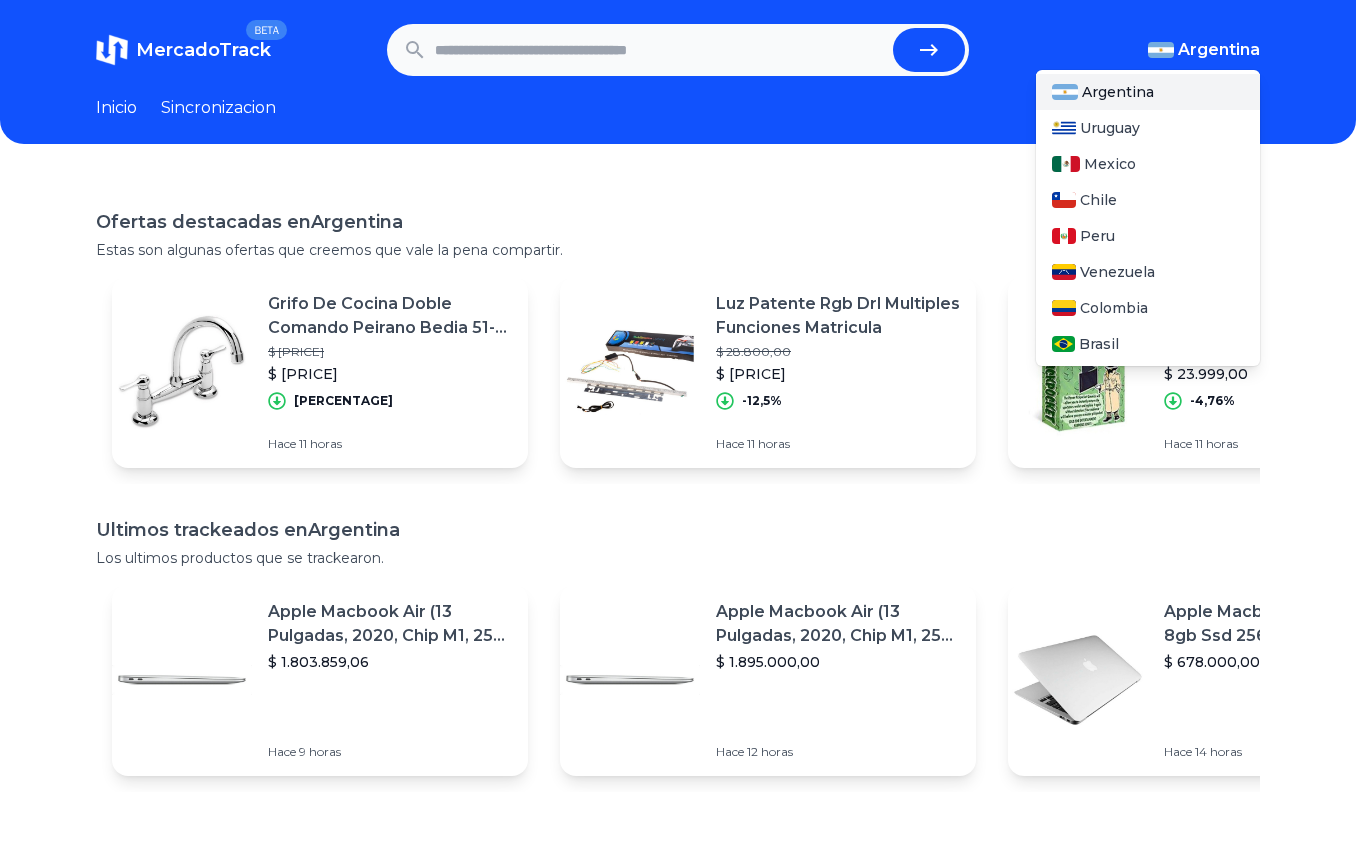 click on "Argentina" at bounding box center (1219, 50) 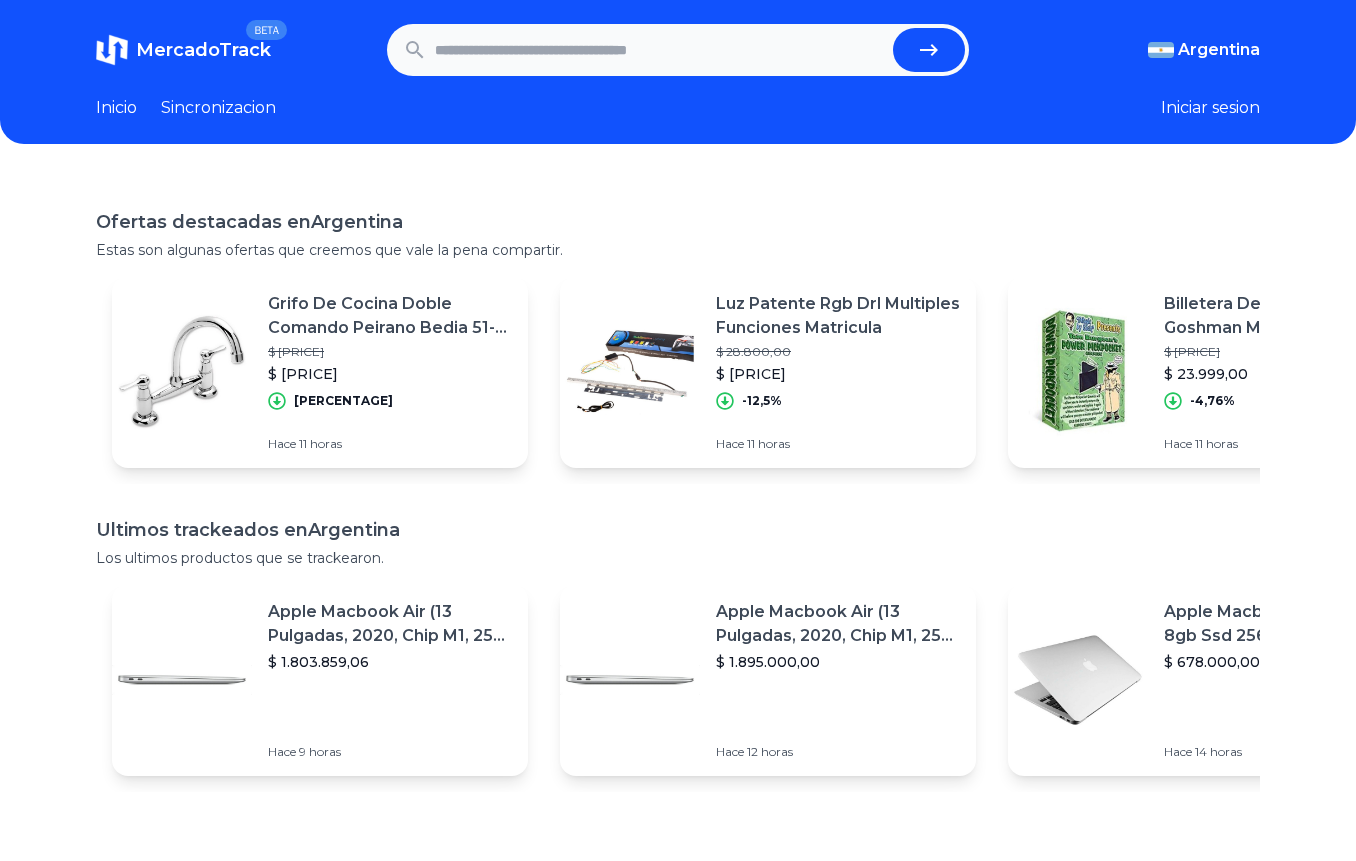 click on "Iniciar sesion" at bounding box center [1210, 108] 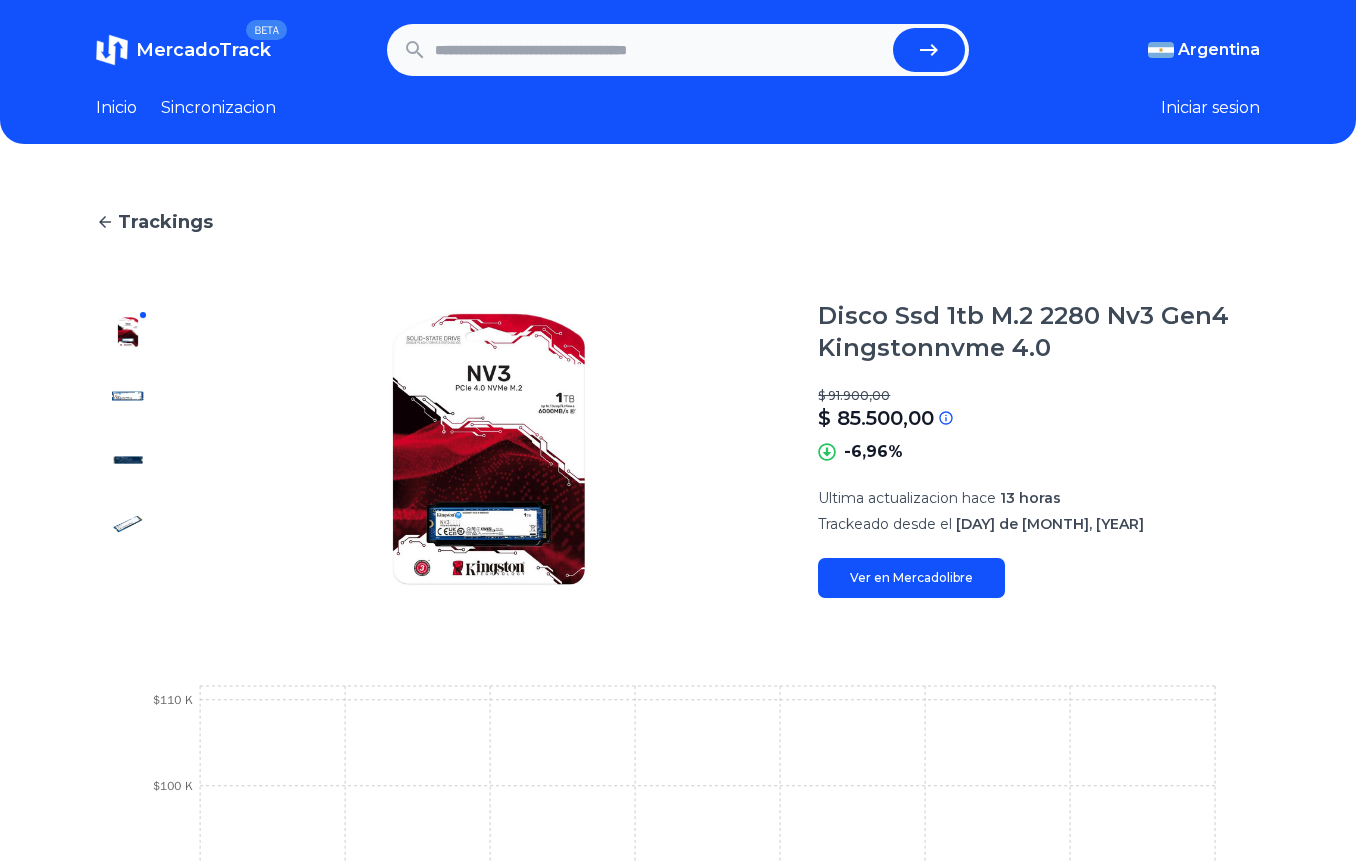 scroll, scrollTop: 0, scrollLeft: 0, axis: both 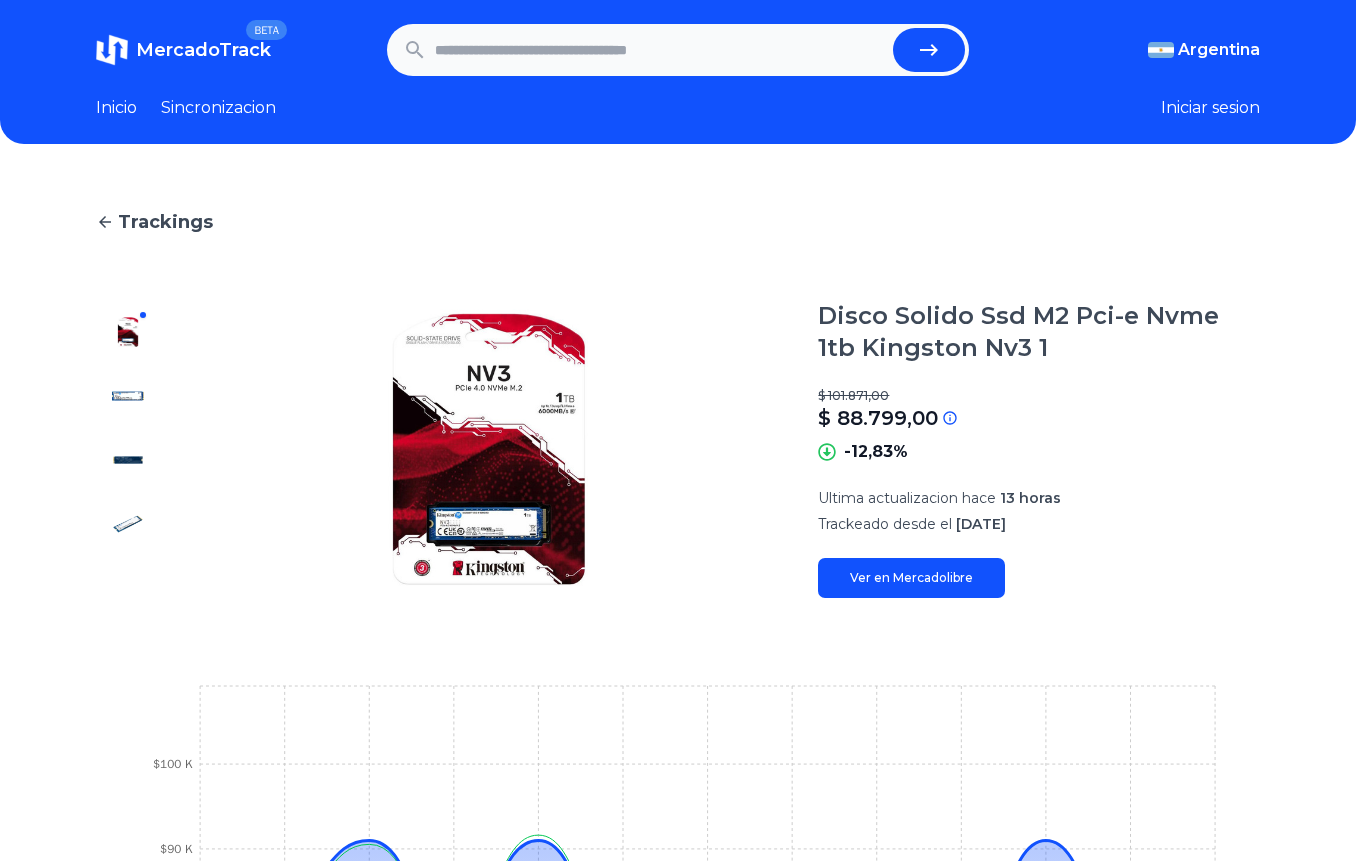 click on "Ver en Mercadolibre" at bounding box center [911, 578] 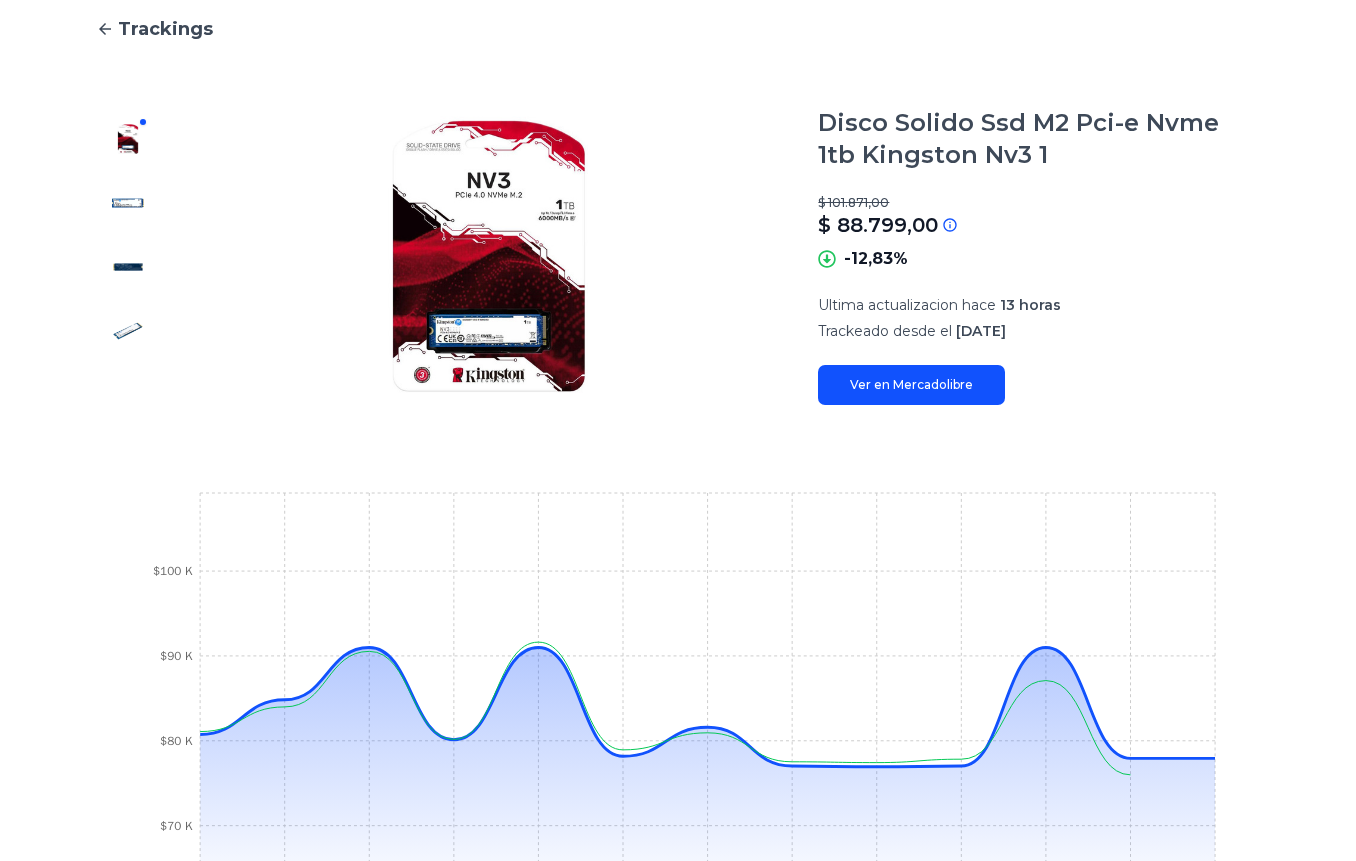 scroll, scrollTop: 0, scrollLeft: 0, axis: both 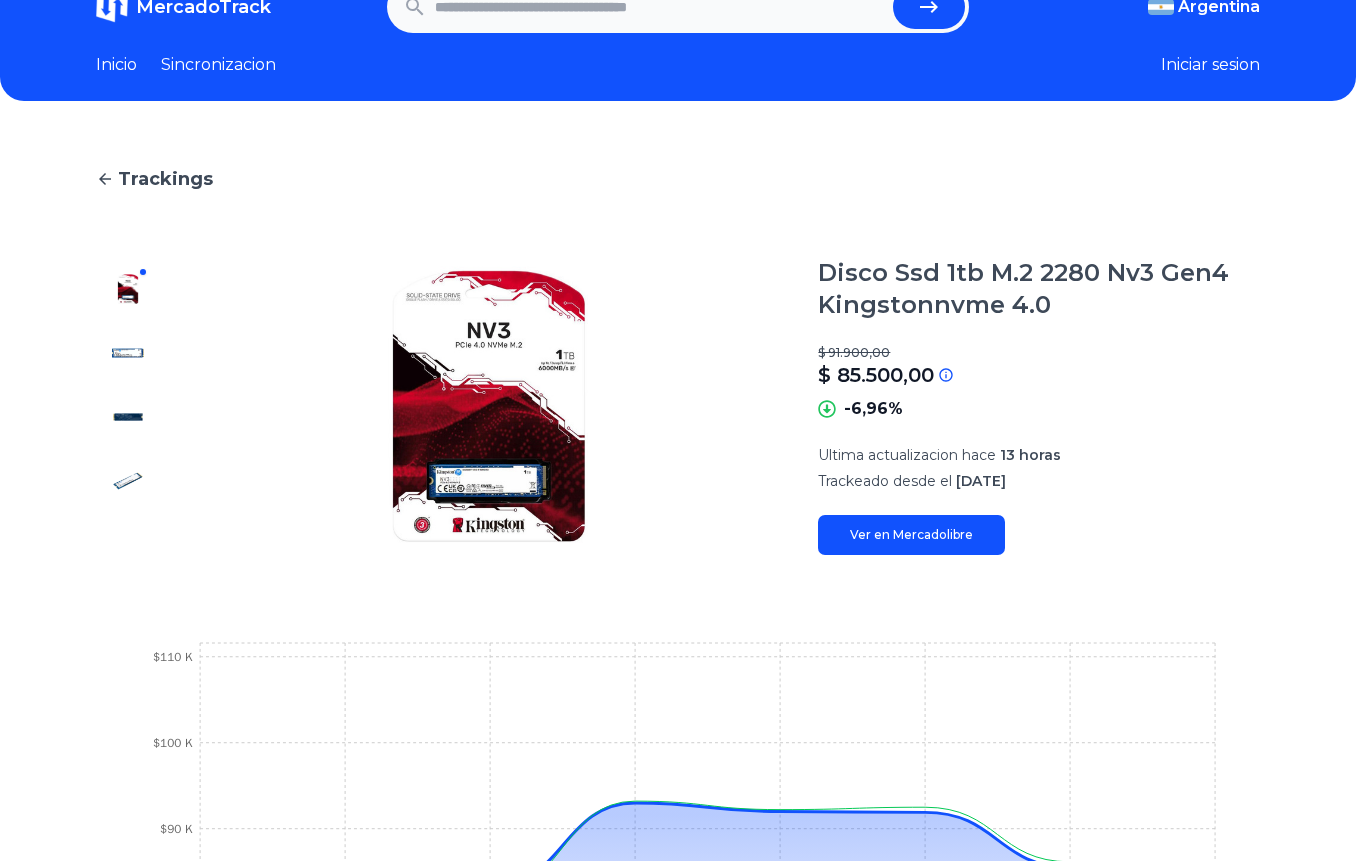 click on "Ver en Mercadolibre" at bounding box center (911, 535) 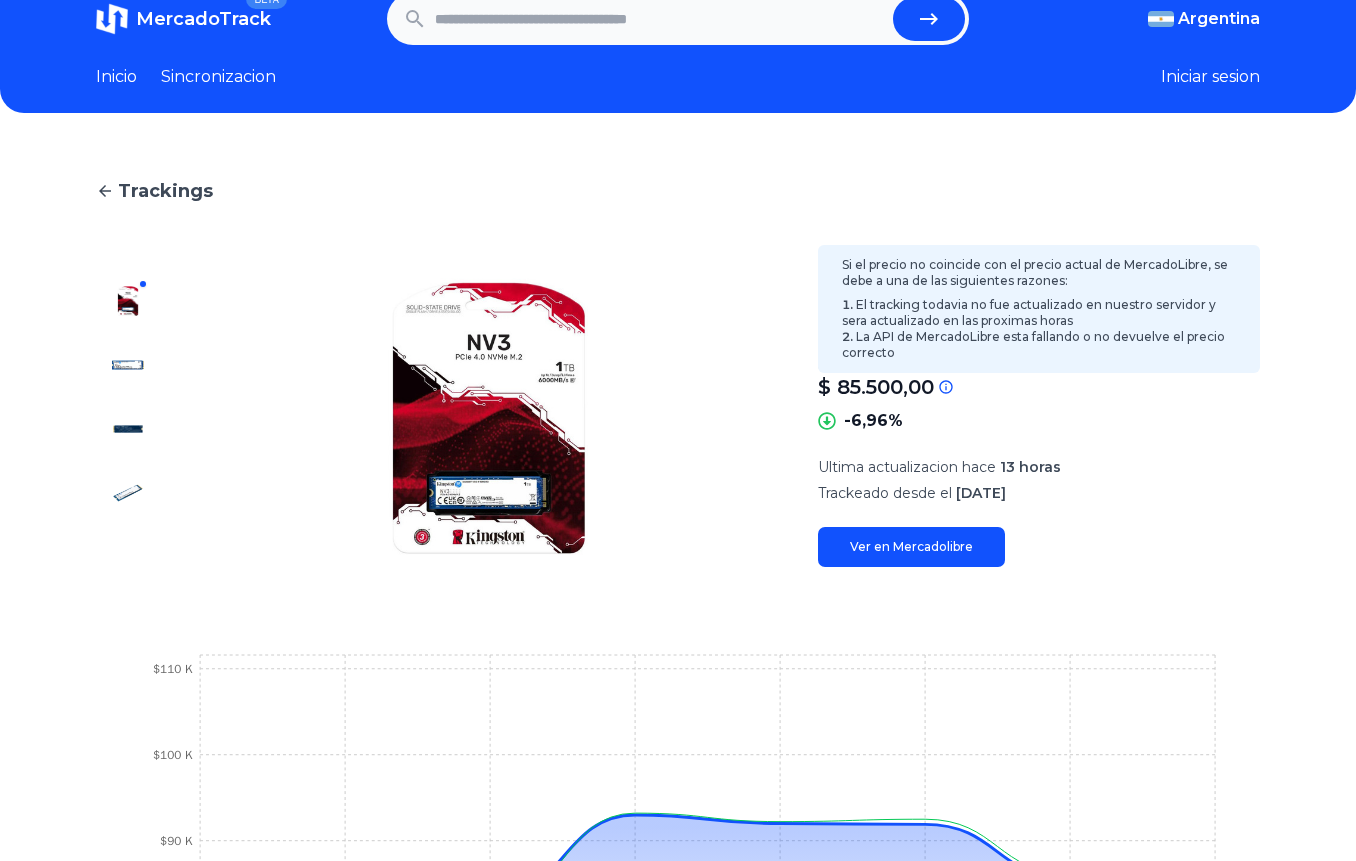 scroll, scrollTop: 0, scrollLeft: 0, axis: both 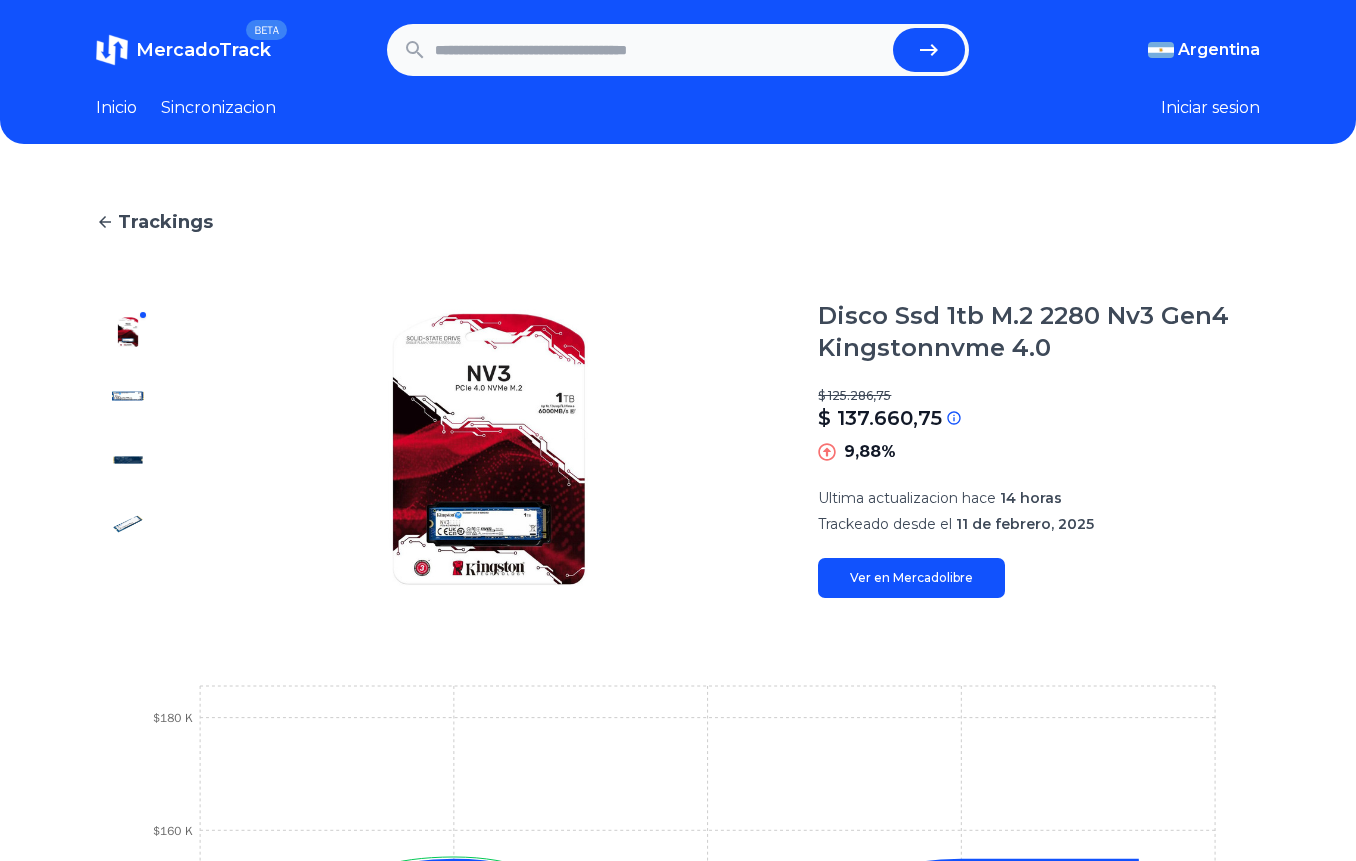 click on "Ver en Mercadolibre" at bounding box center (911, 578) 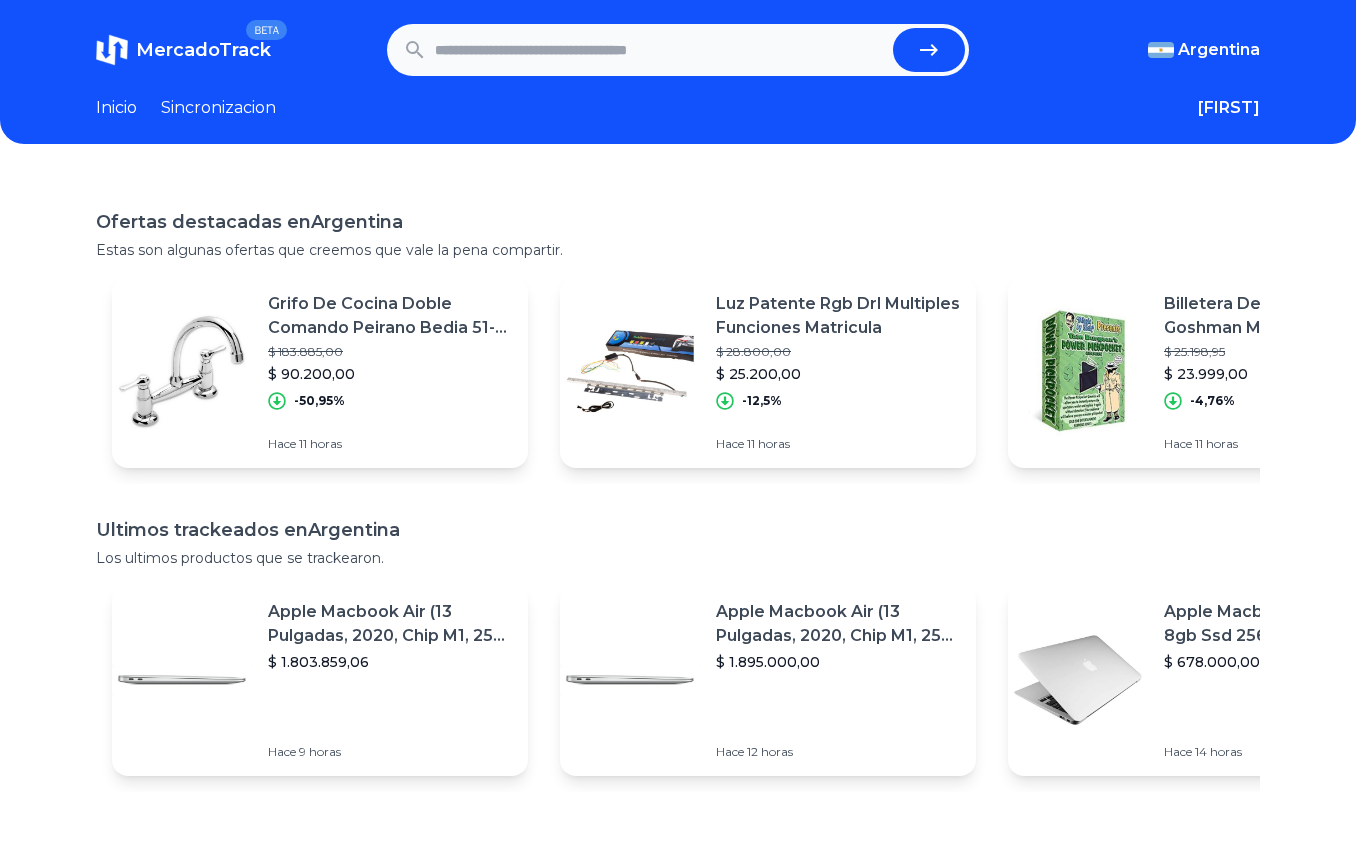 scroll, scrollTop: 0, scrollLeft: 0, axis: both 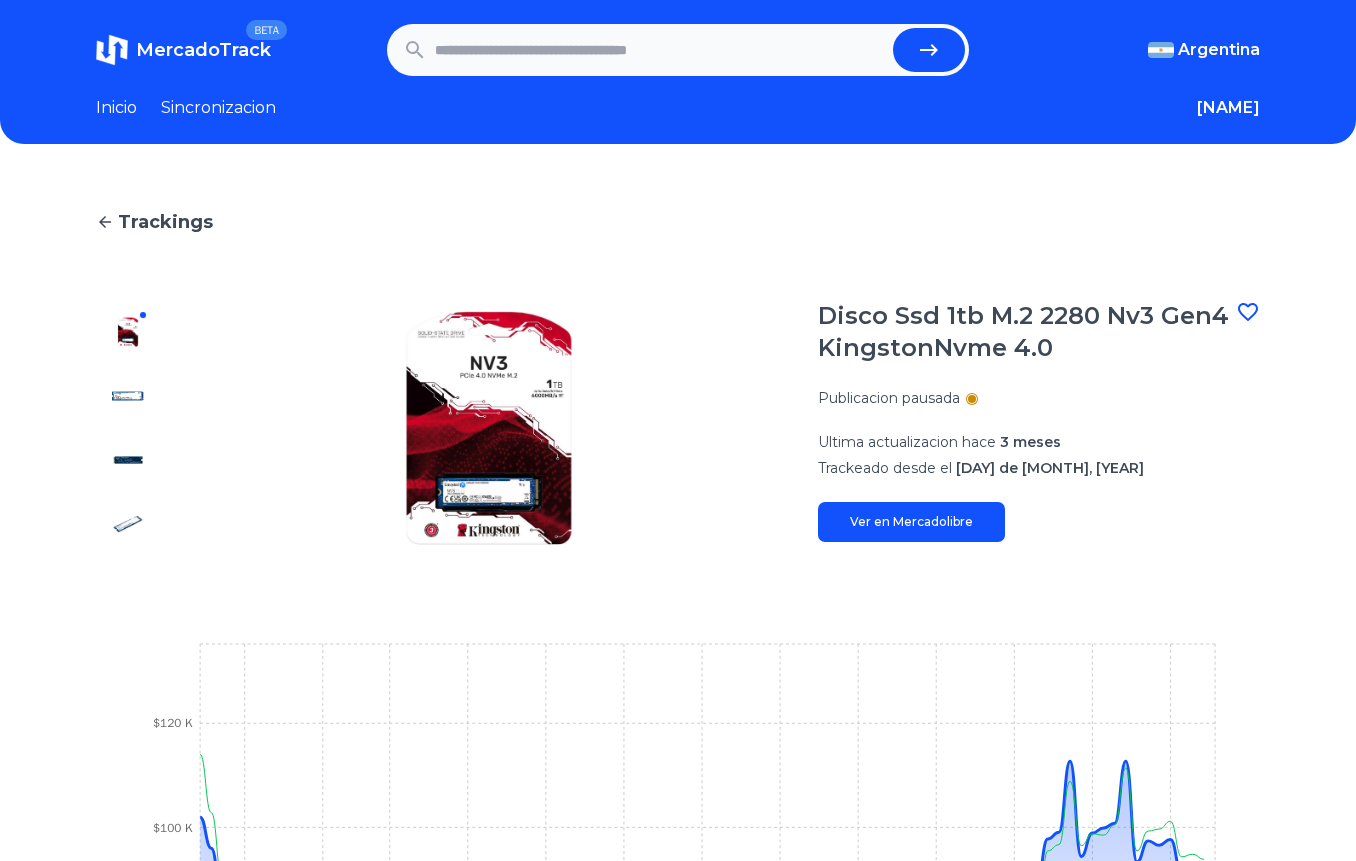 click 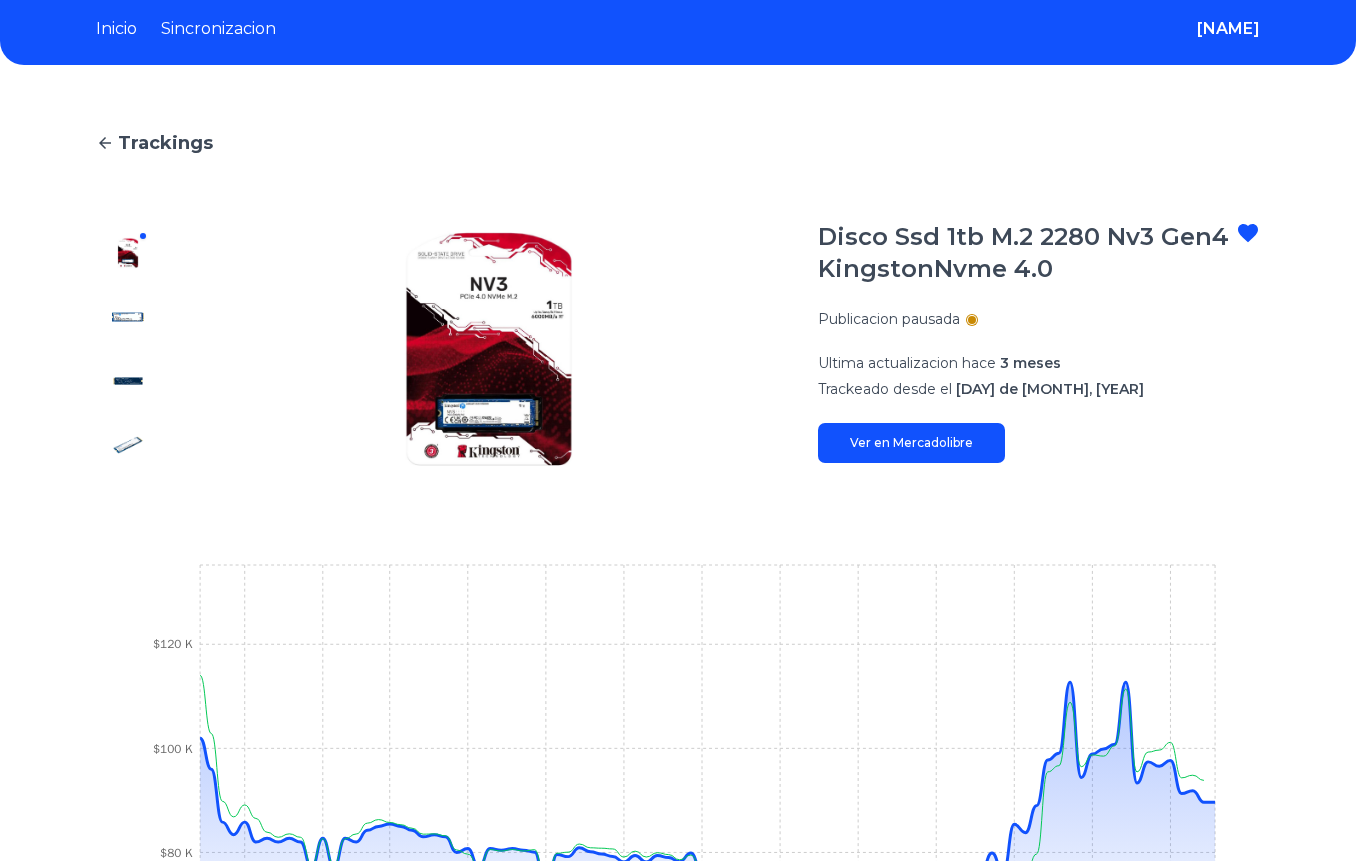 scroll, scrollTop: 0, scrollLeft: 0, axis: both 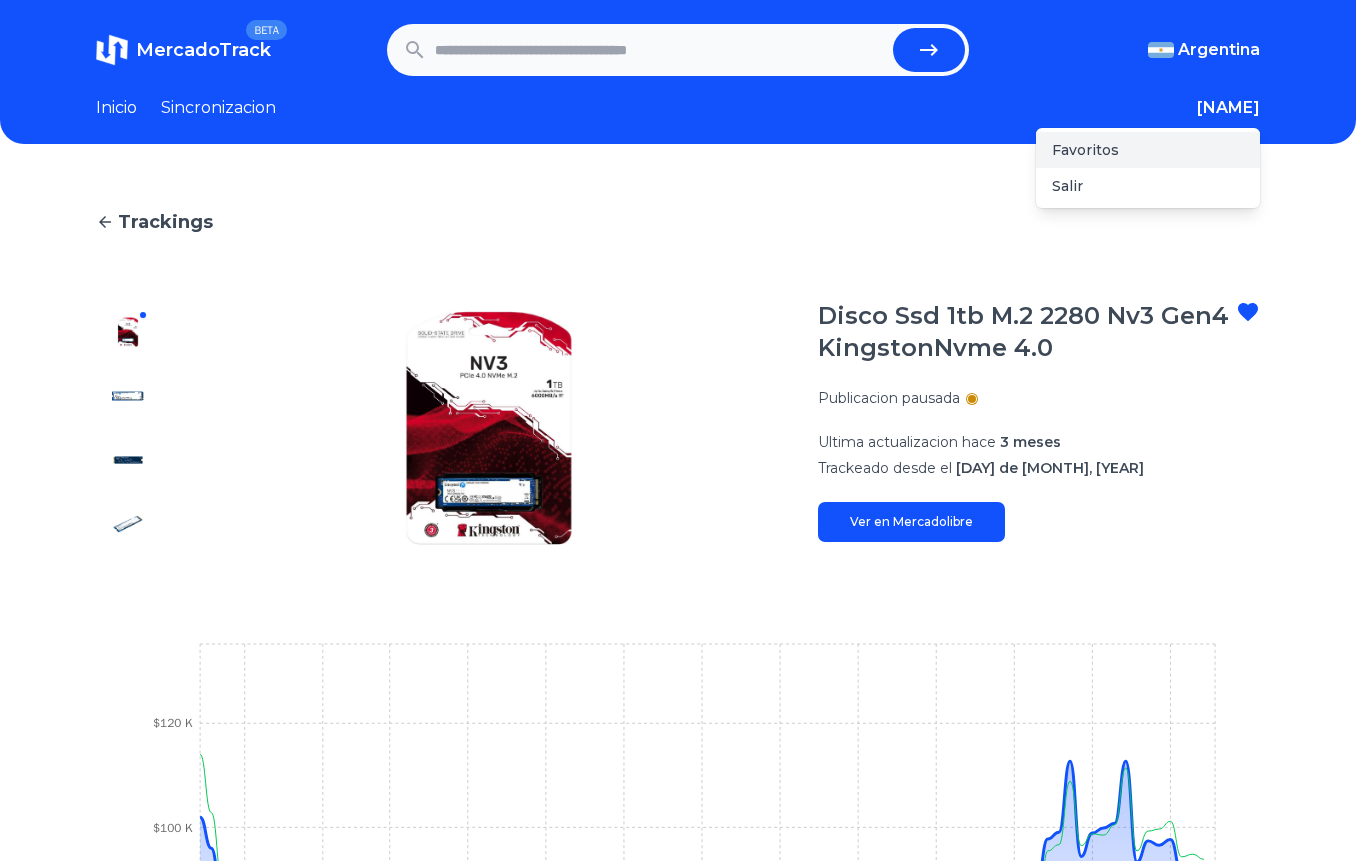 click on "Favoritos" at bounding box center (1148, 150) 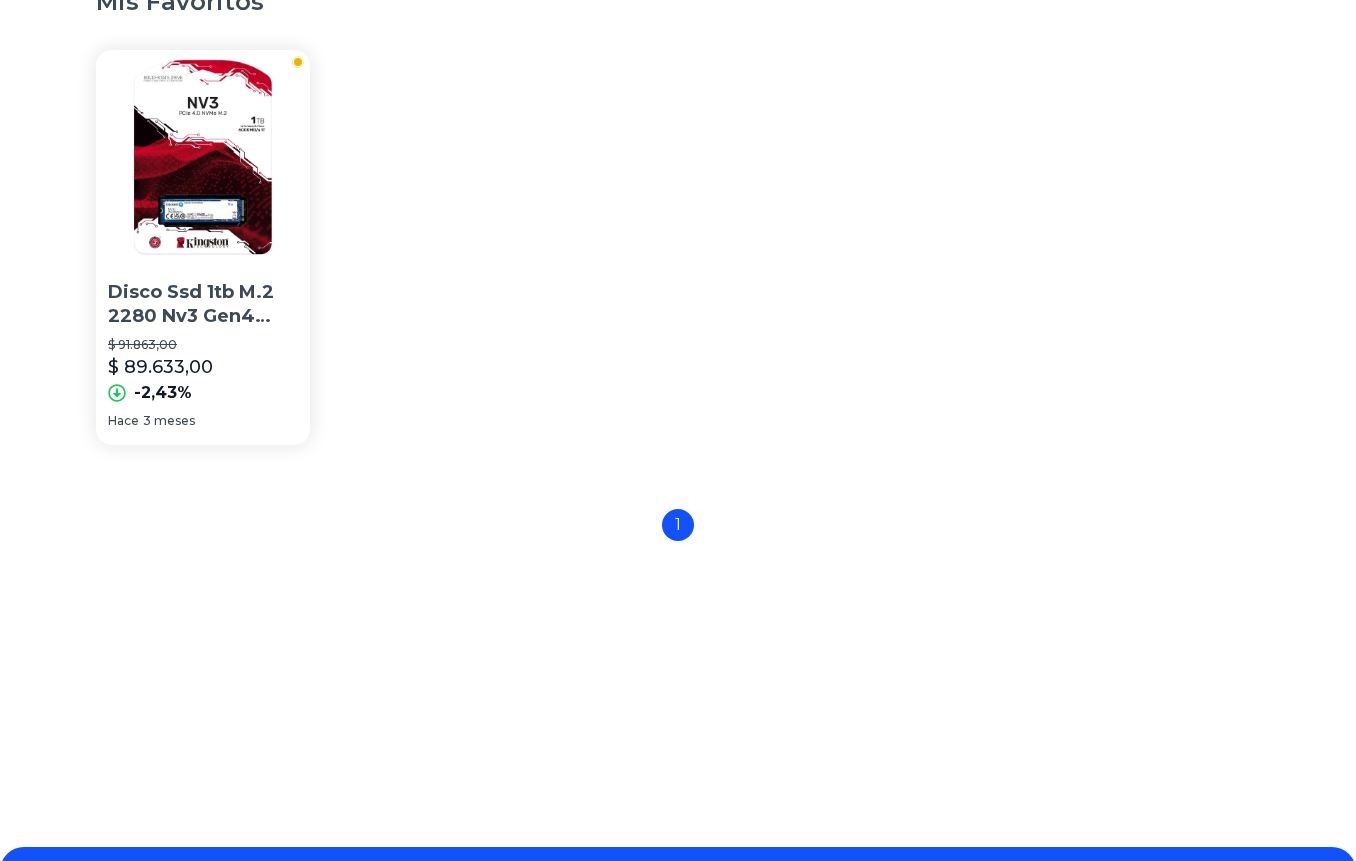 scroll, scrollTop: 0, scrollLeft: 0, axis: both 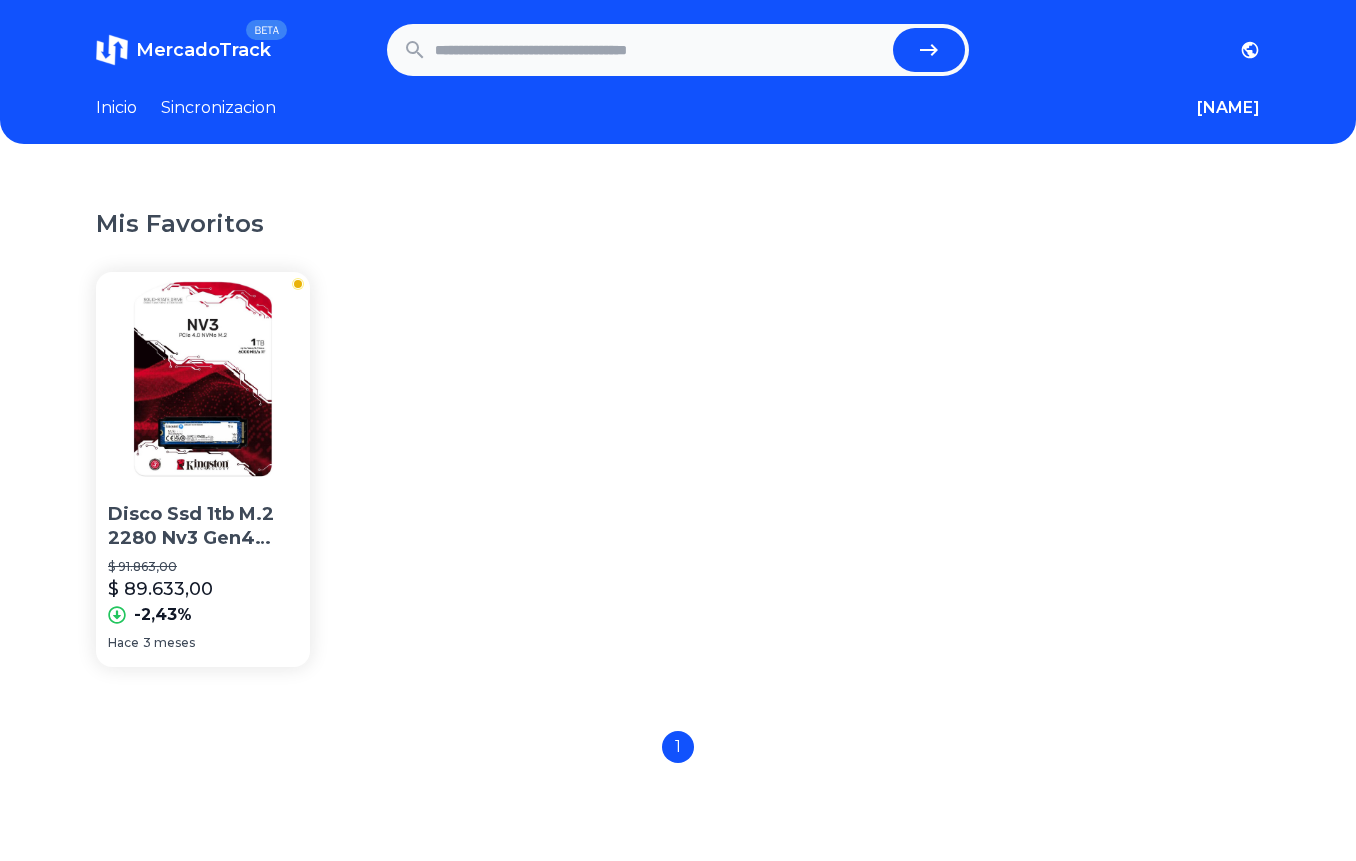 click at bounding box center [203, 379] 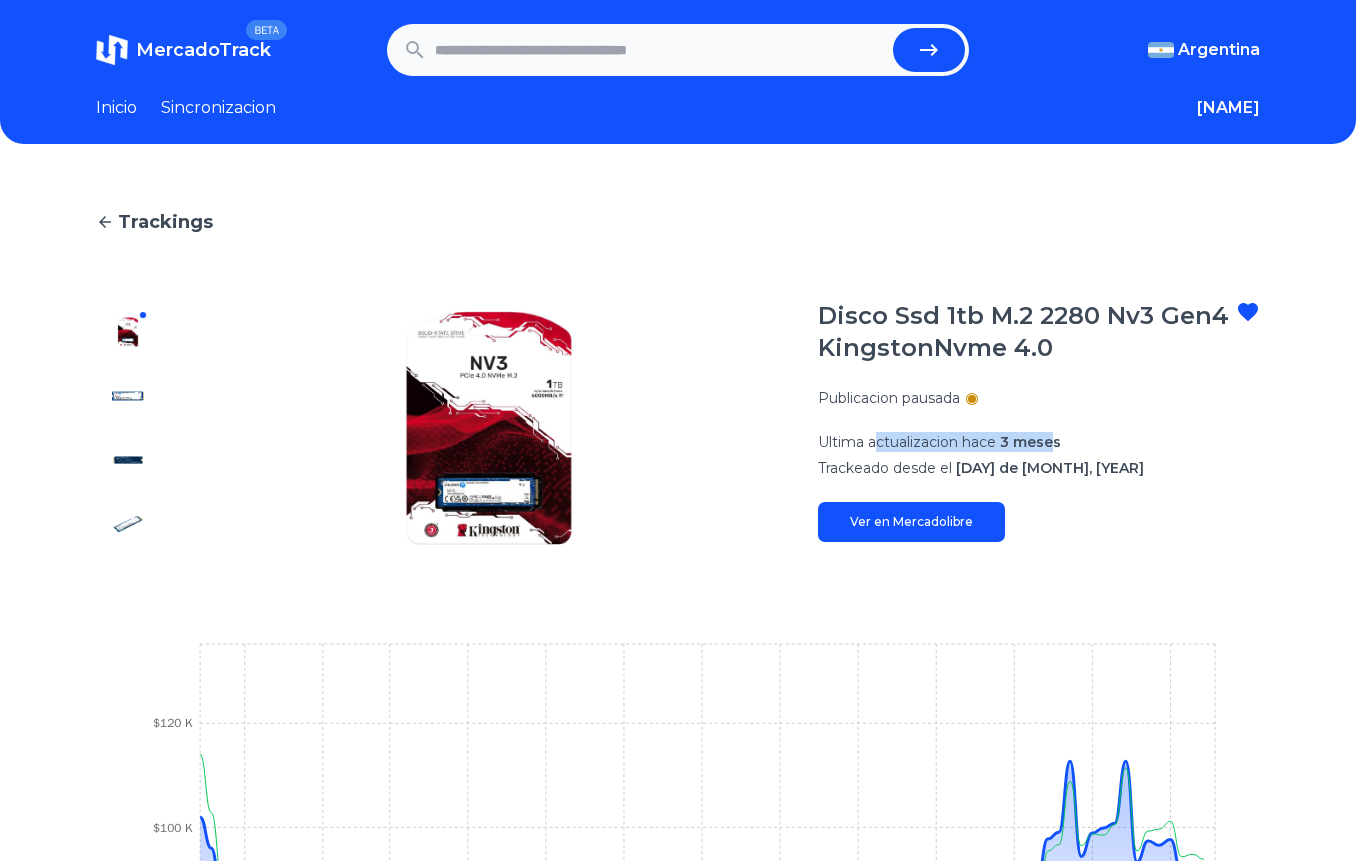 drag, startPoint x: 891, startPoint y: 444, endPoint x: 1060, endPoint y: 438, distance: 169.10648 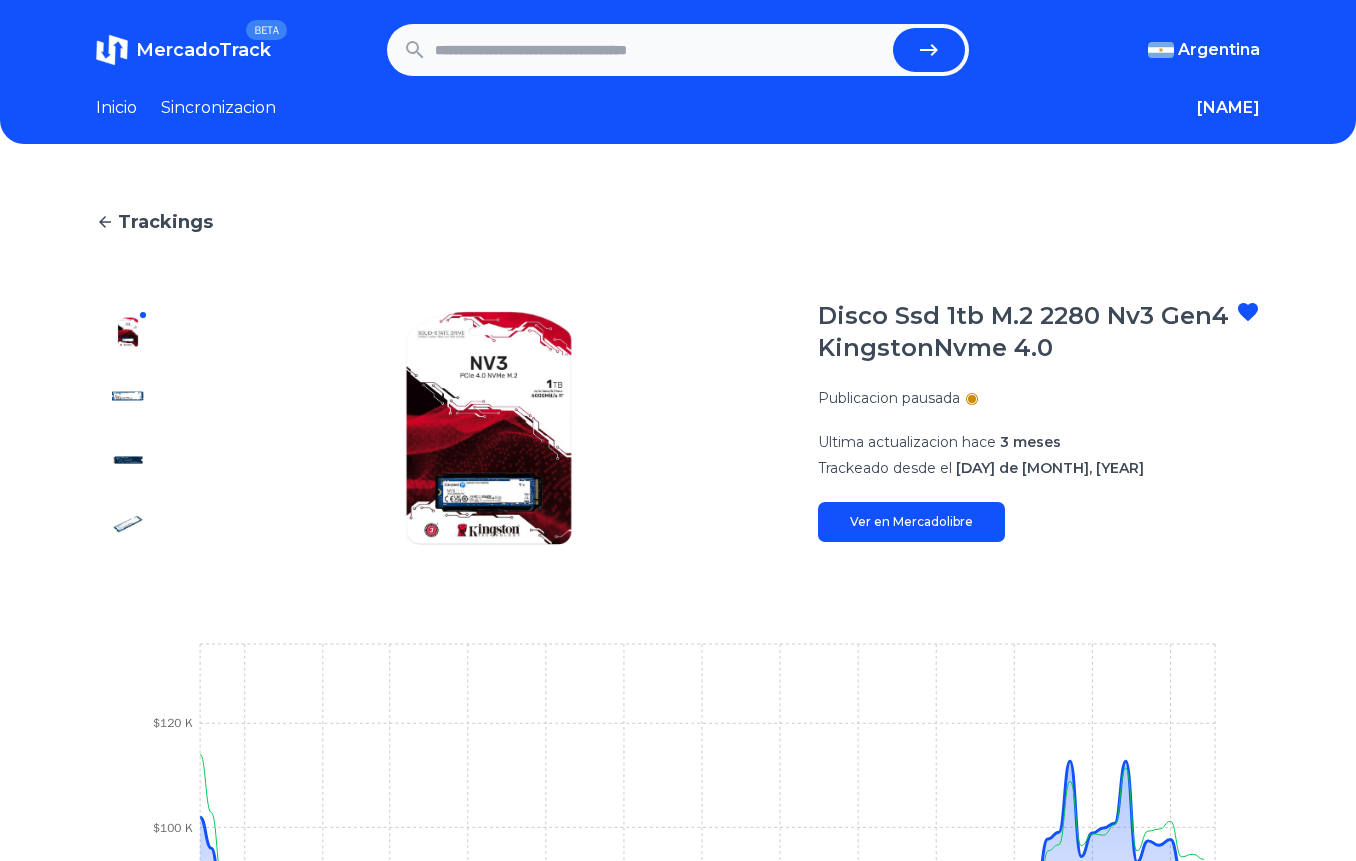 click on "3 meses" at bounding box center [1030, 442] 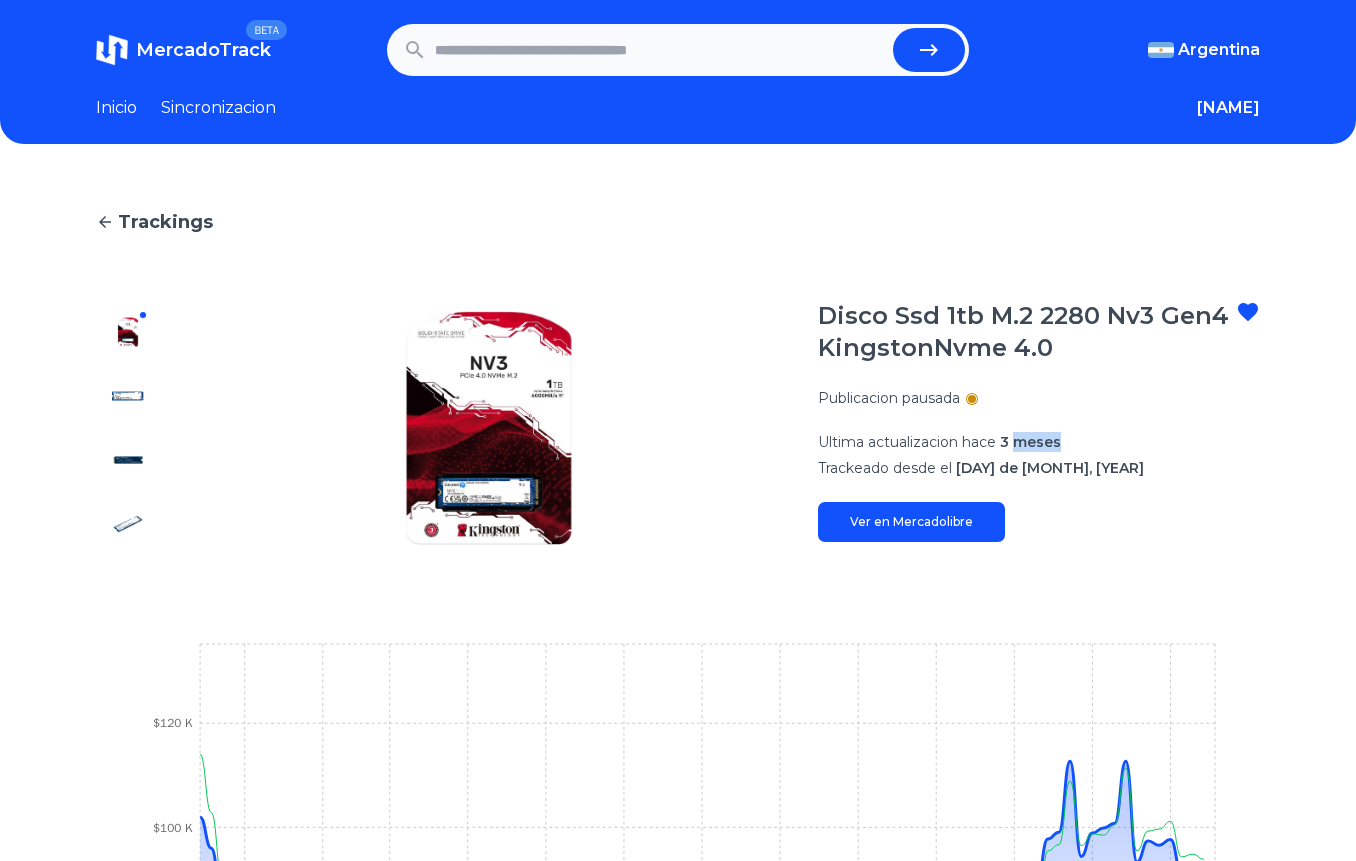 click on "3 meses" at bounding box center (1030, 442) 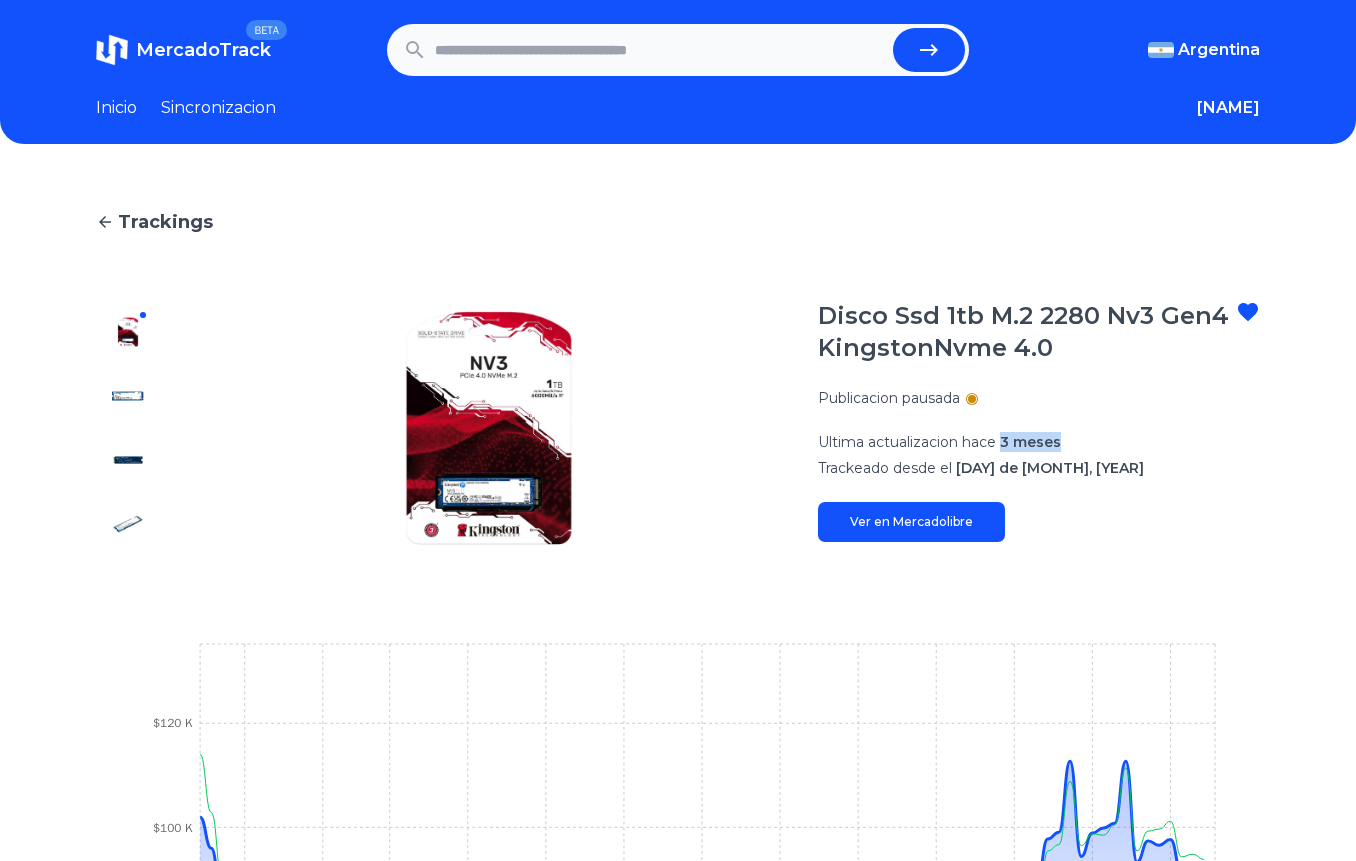 drag, startPoint x: 1015, startPoint y: 443, endPoint x: 1113, endPoint y: 440, distance: 98.045906 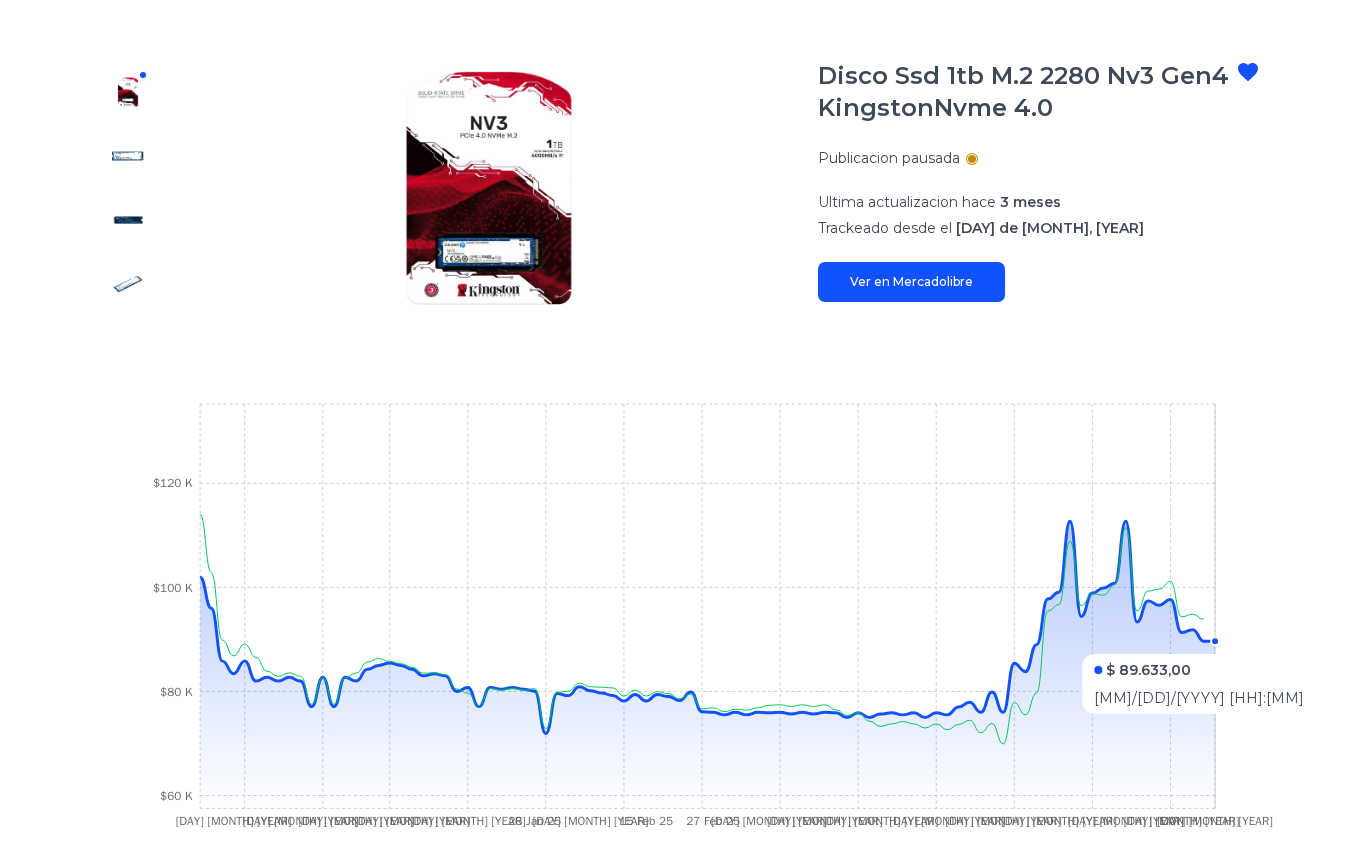 scroll, scrollTop: 360, scrollLeft: 0, axis: vertical 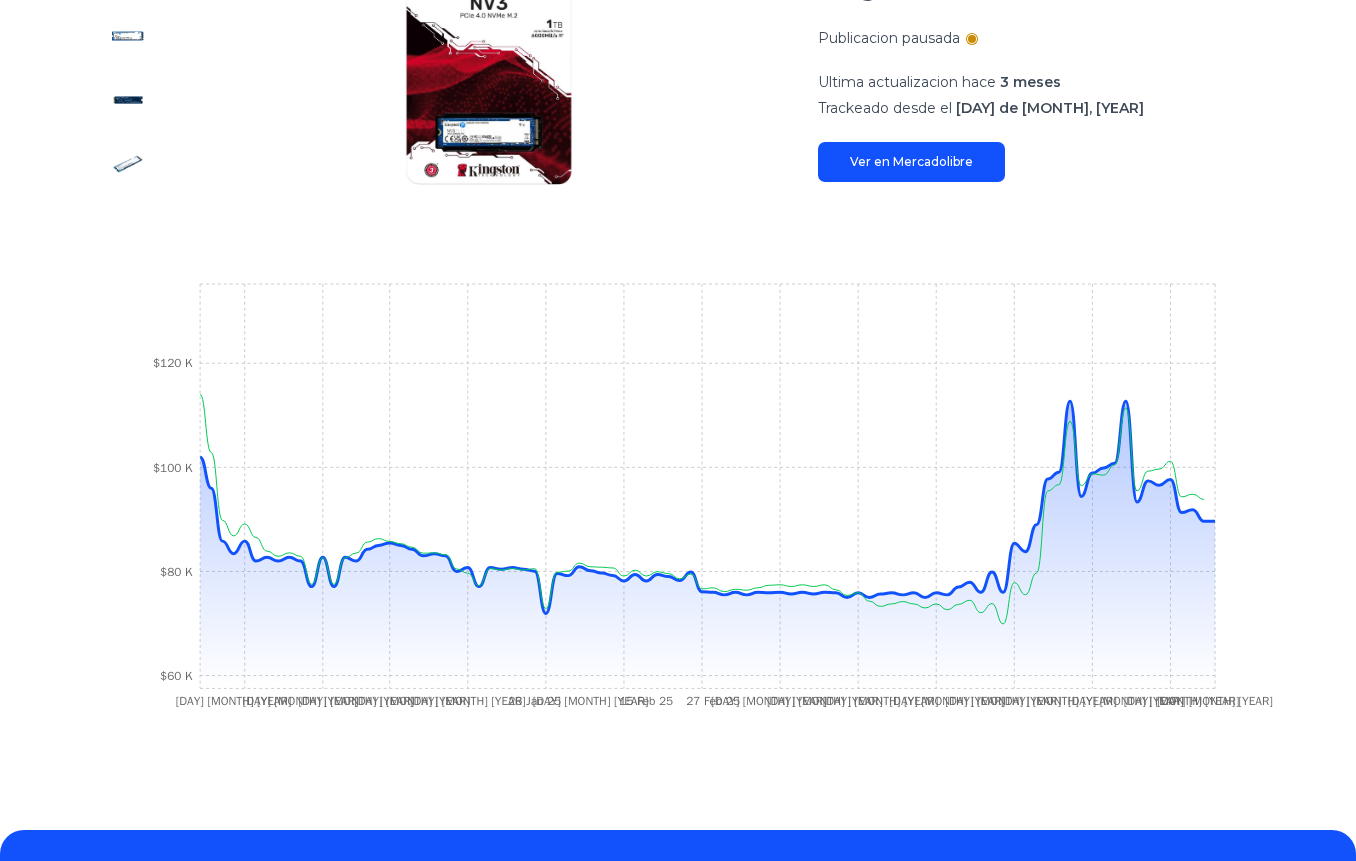 click on "Trackings Disco Ssd 1tb M.2 2280 Nv3 Gen4 KingstonNvme 4.0 Publicacion pausada Ultima actualizacion hace   3 meses Trackeado desde el   10 de [MONTH], [YEAR] Ver en Mercadolibre 19 [MONTH] [YEAR] 28 [MONTH] [YEAR] 3 [MONTH] [YEAR] 9 [MONTH] [YEAR] 13 [MONTH] [YEAR] 26 [MONTH] [YEAR] 2 [MONTH] [YEAR] 15 [MONTH] [YEAR] 27 [MONTH] [YEAR] 6 [MONTH] [YEAR] 9 [MONTH] [YEAR] 18 [MONTH] [YEAR] 26 [MONTH] [YEAR] 8 [MONTH] [YEAR] 17 [MONTH] [YEAR] 26 [MONTH] [YEAR] 9 [MONTH] [YEAR] 6 [MONTH] [YEAR] $60 K $80 K $100 K $120 K" at bounding box center [678, 307] 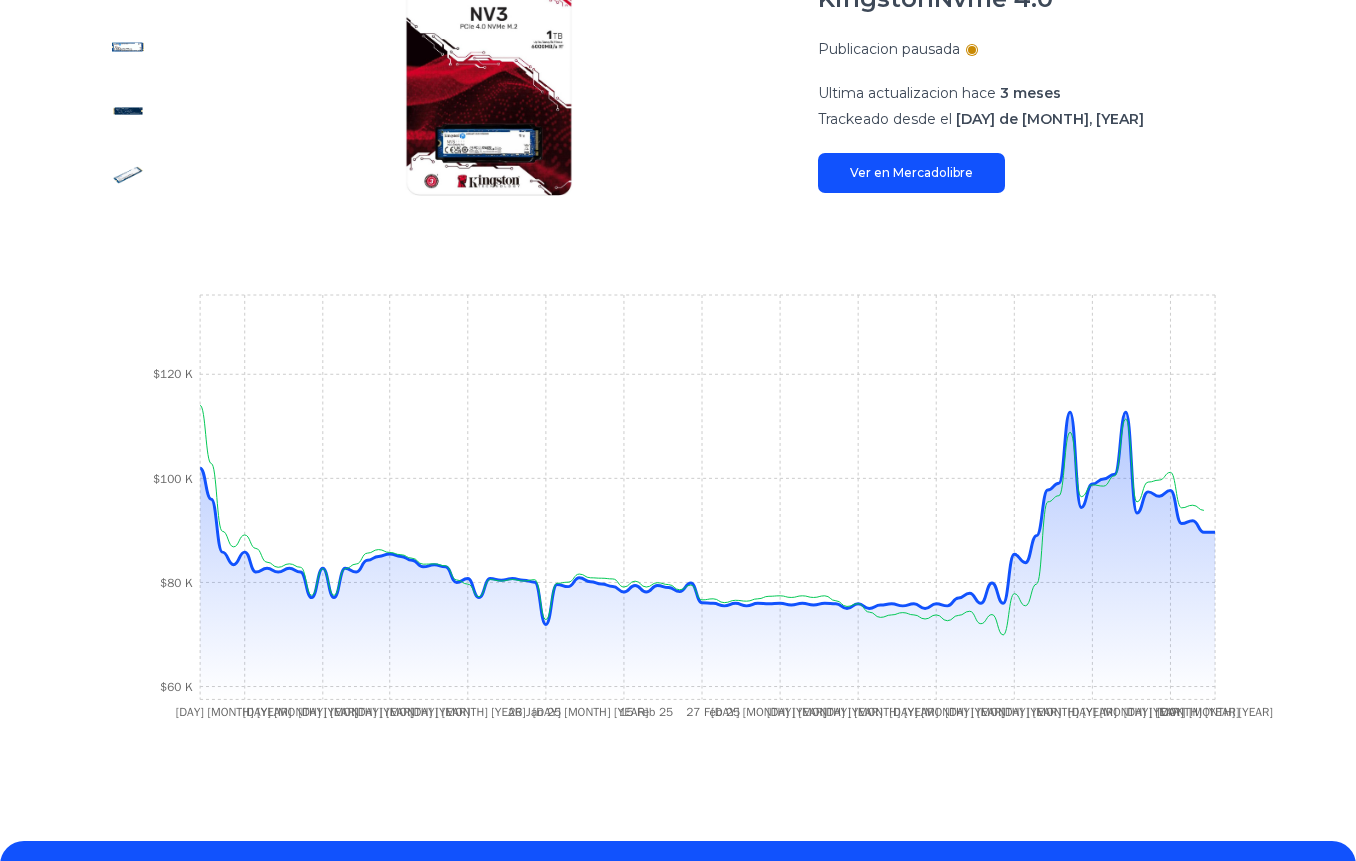 scroll, scrollTop: 0, scrollLeft: 0, axis: both 